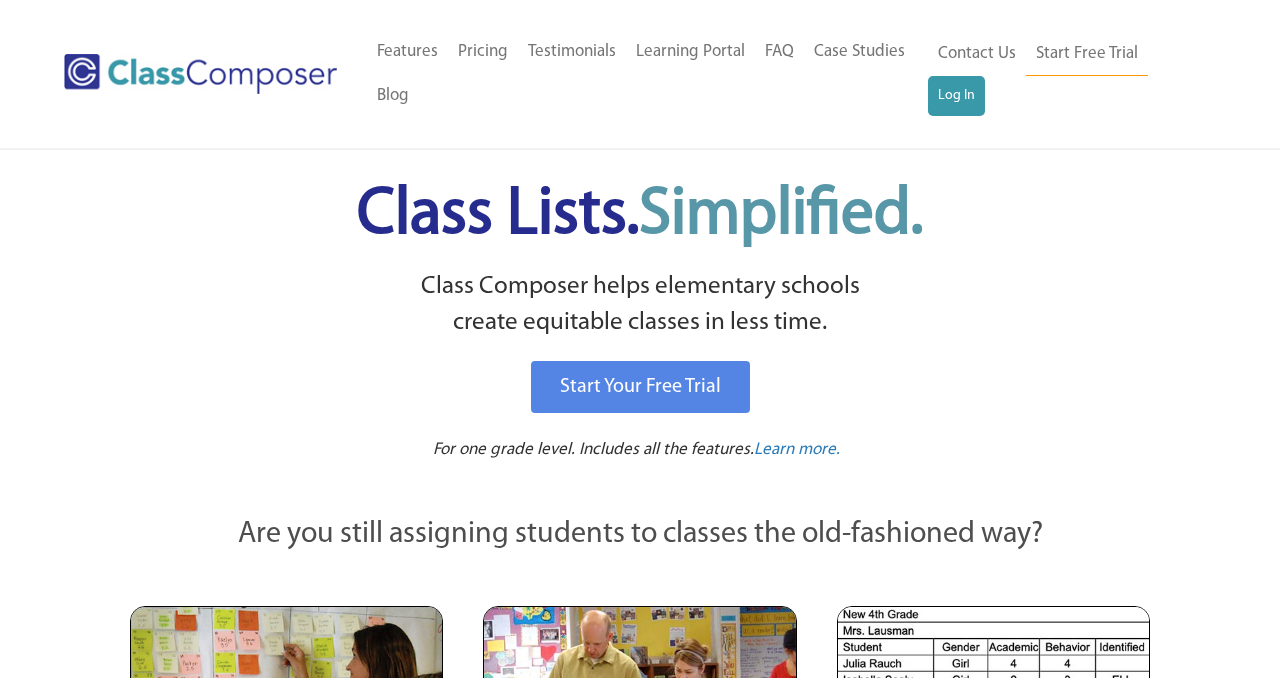 scroll, scrollTop: 0, scrollLeft: 0, axis: both 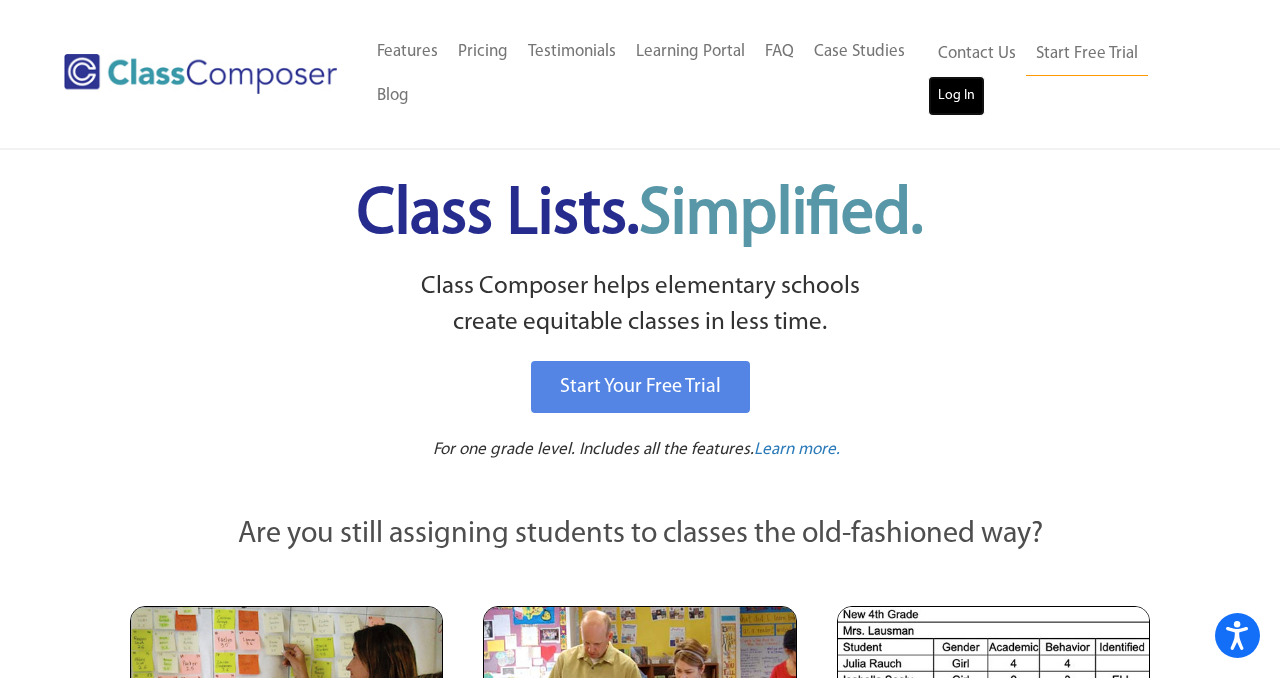 click on "Log In" at bounding box center [956, 96] 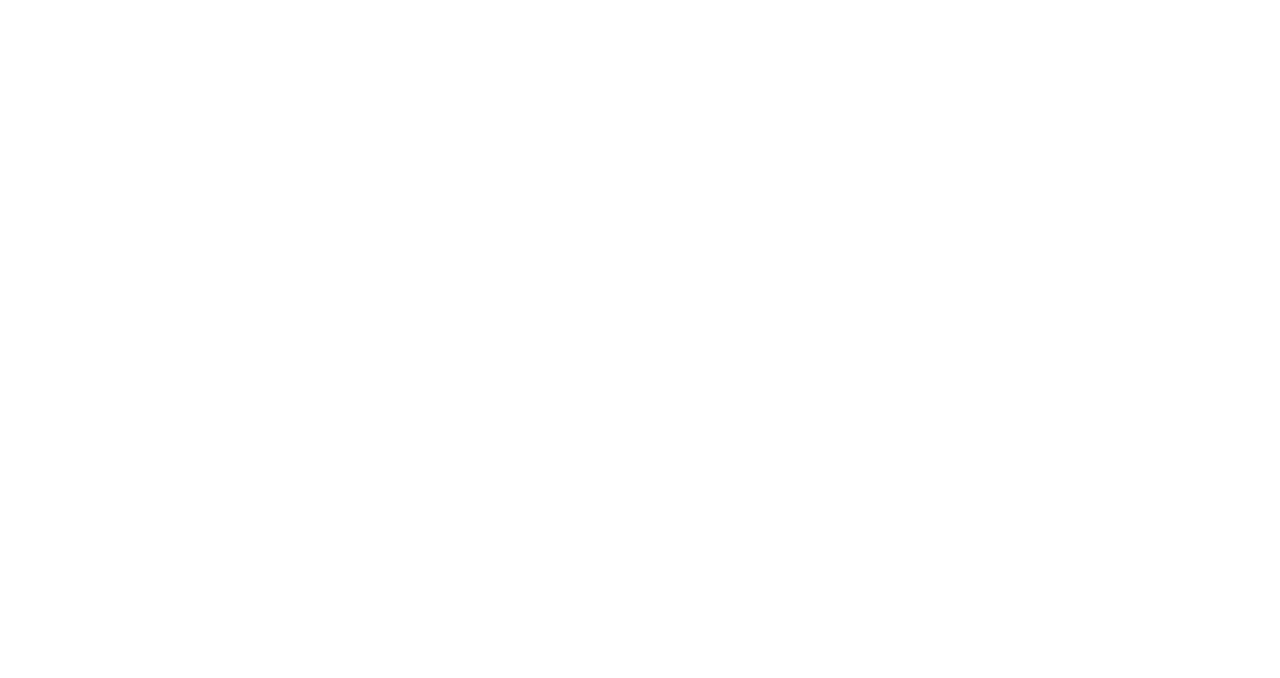 scroll, scrollTop: 0, scrollLeft: 0, axis: both 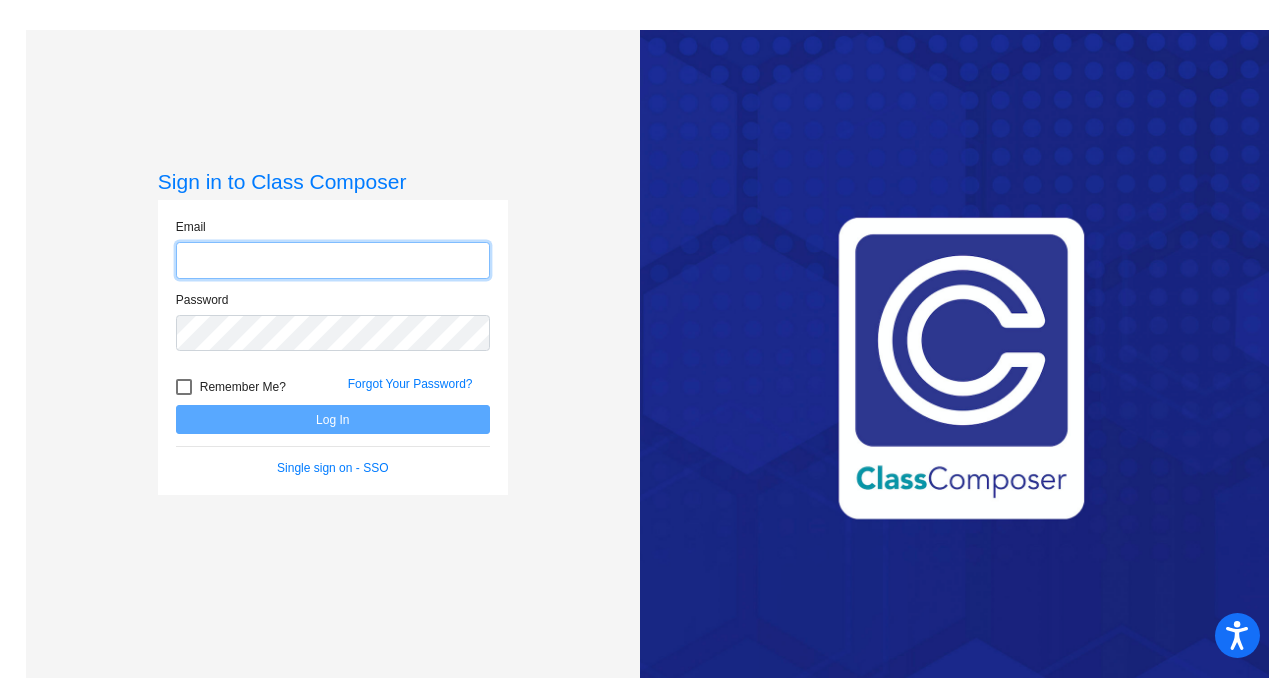 click 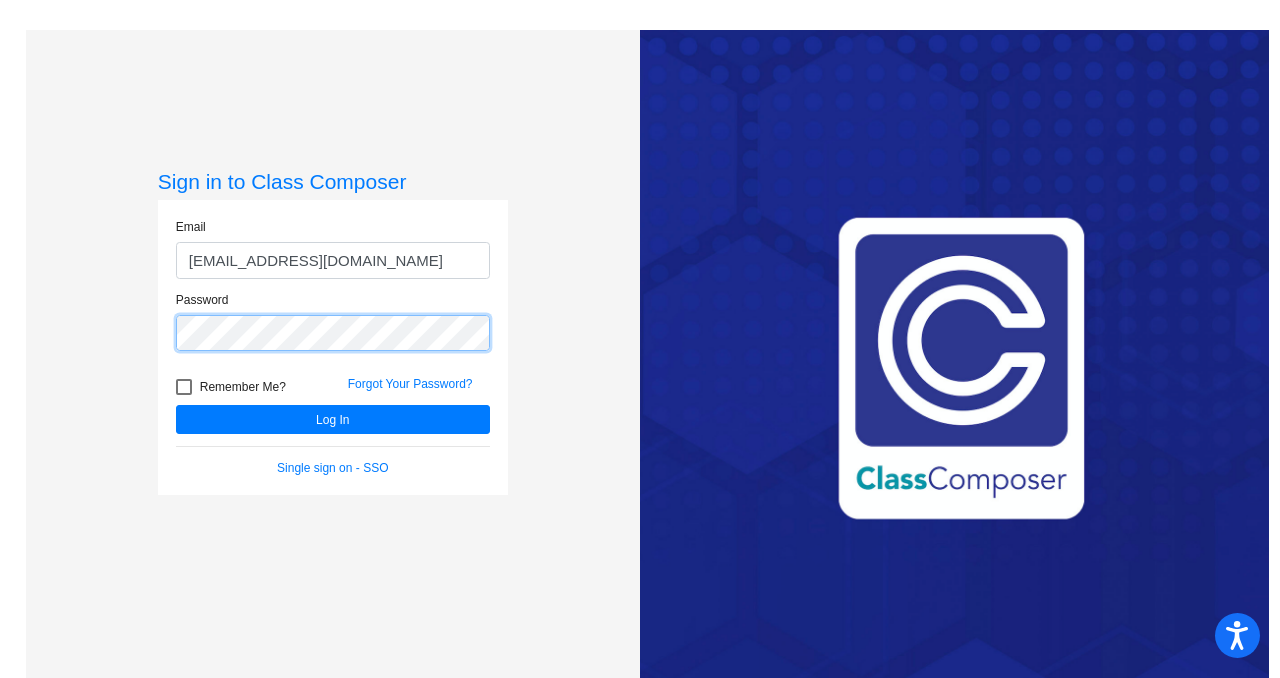 click on "Log In" 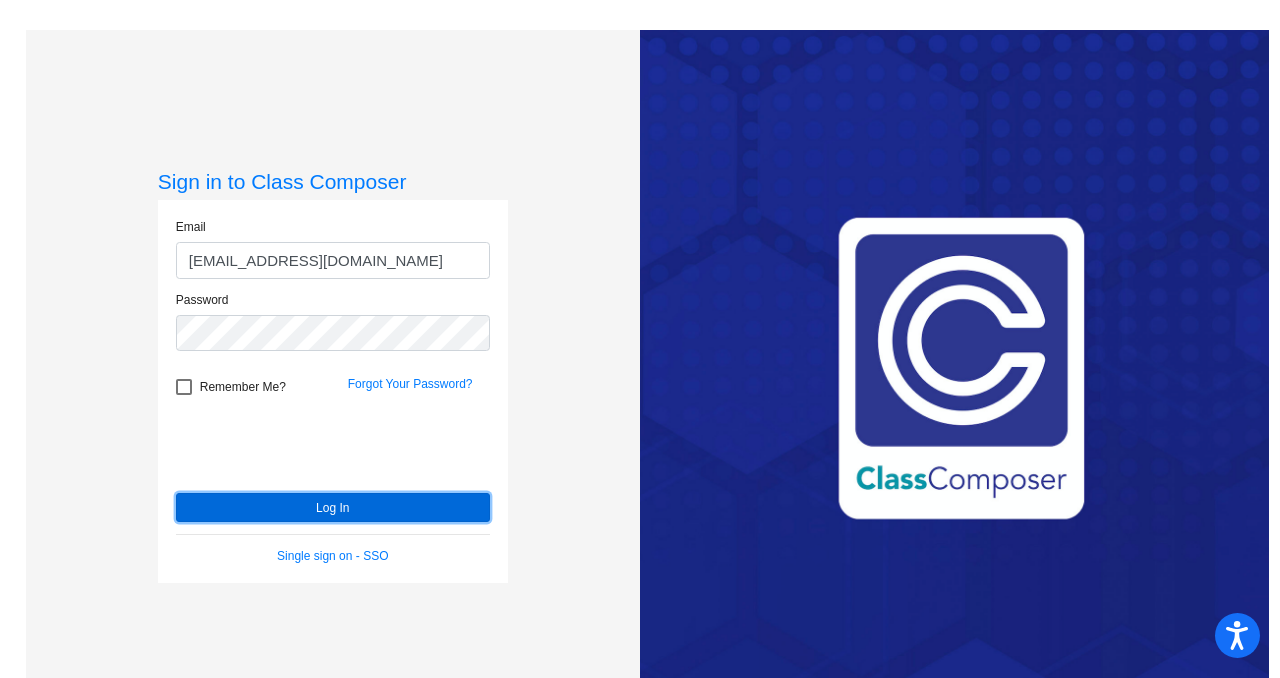 click on "Log In" 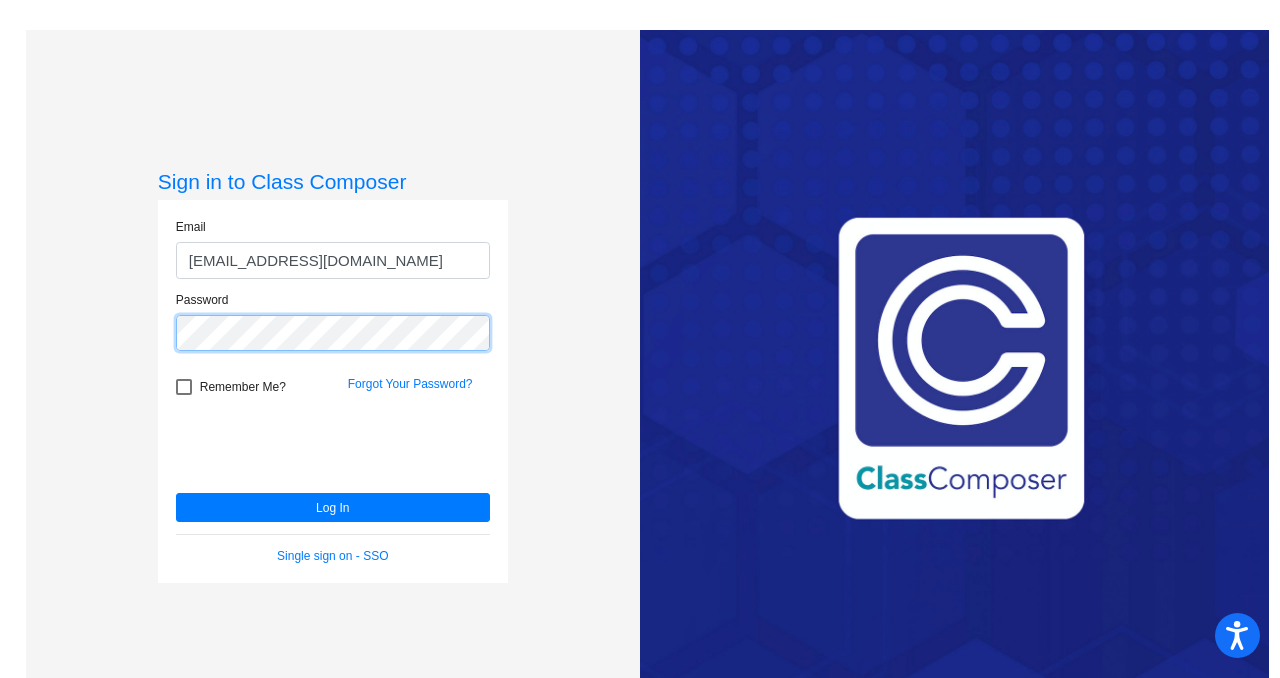 click on "Sign in to Class Composer Email remleys@monroe.wednnet.edu Password   Remember Me? Forgot Your Password?  Log In   Single sign on - SSO" 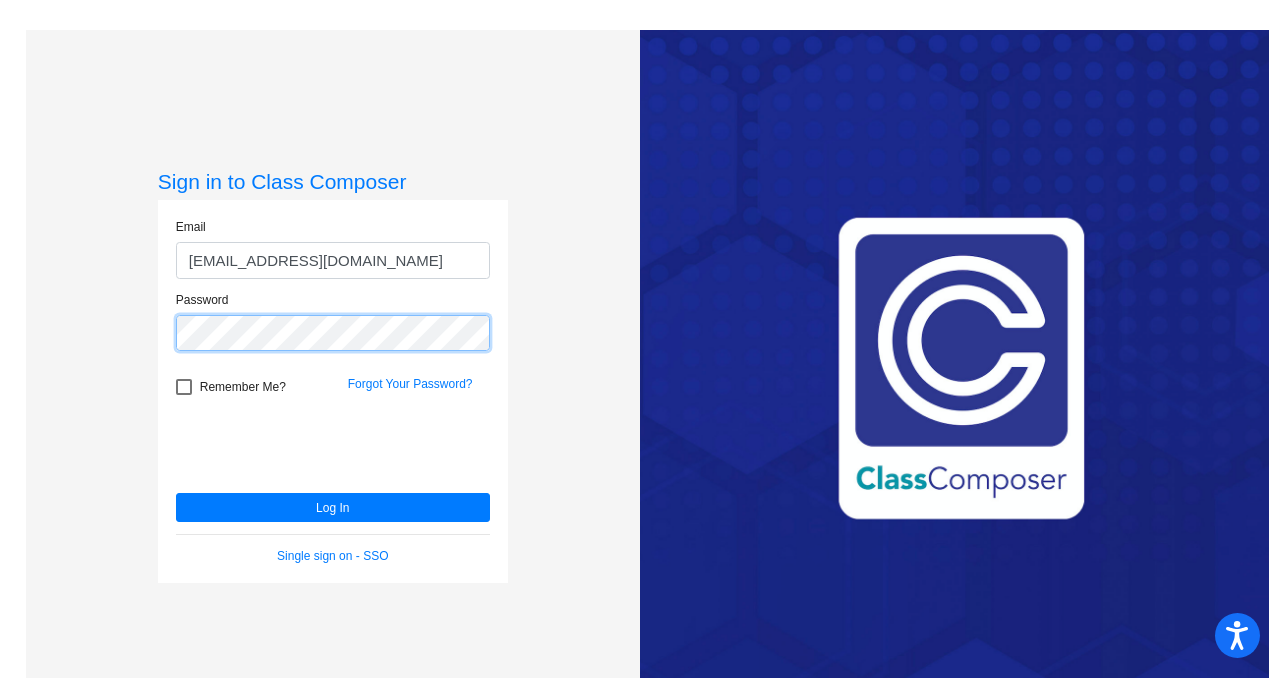 click on "Log In" 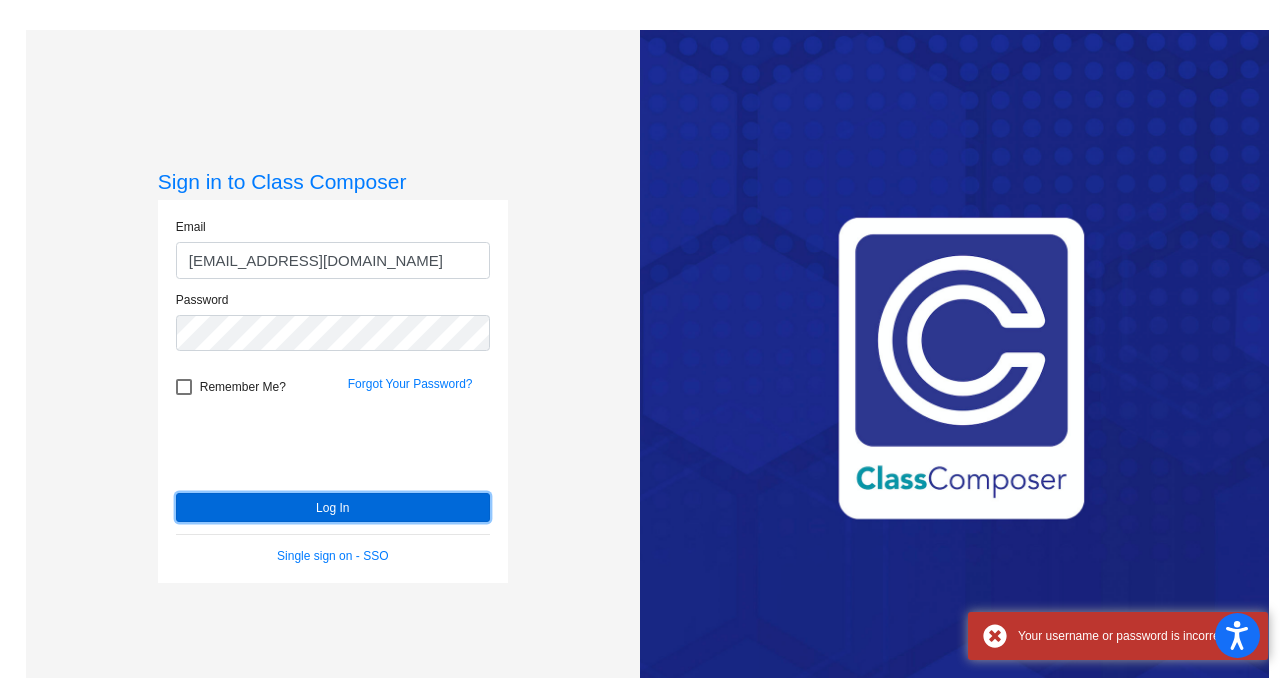 click on "Log In" 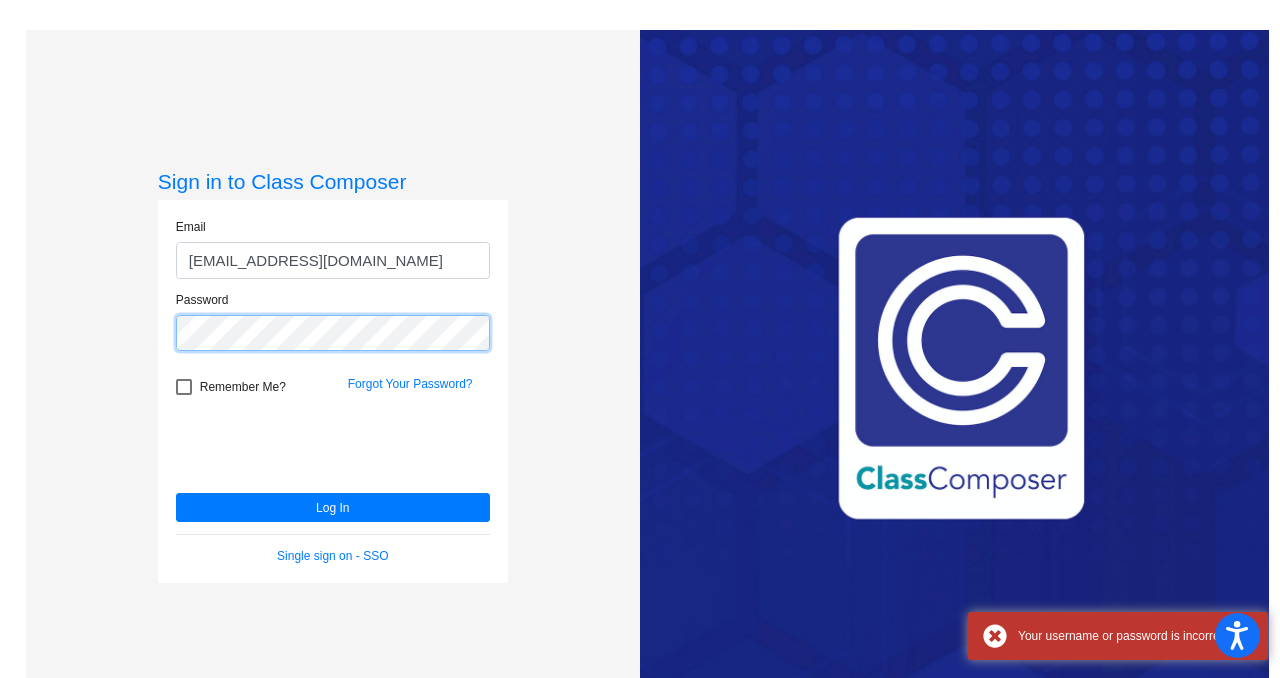 click on "Sign in to Class Composer Email remleys@monroe.wednnet.edu Password   Remember Me? Forgot Your Password?  Log In   Single sign on - SSO" 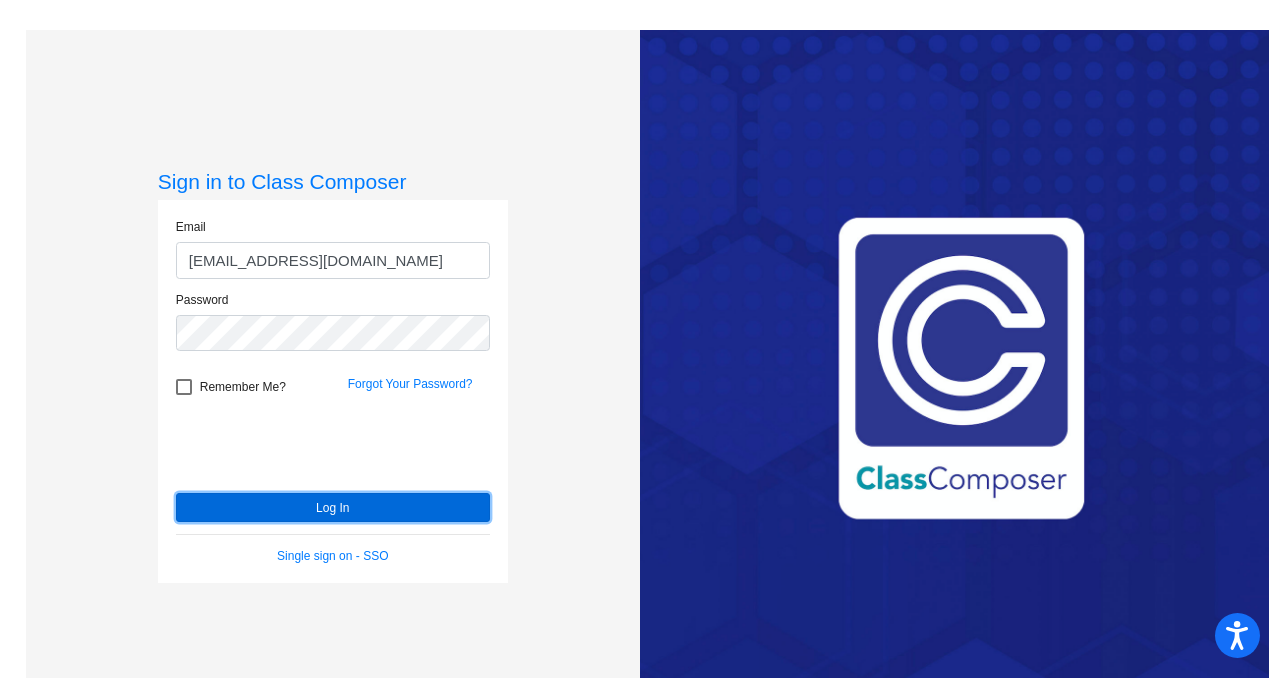 click on "Log In" 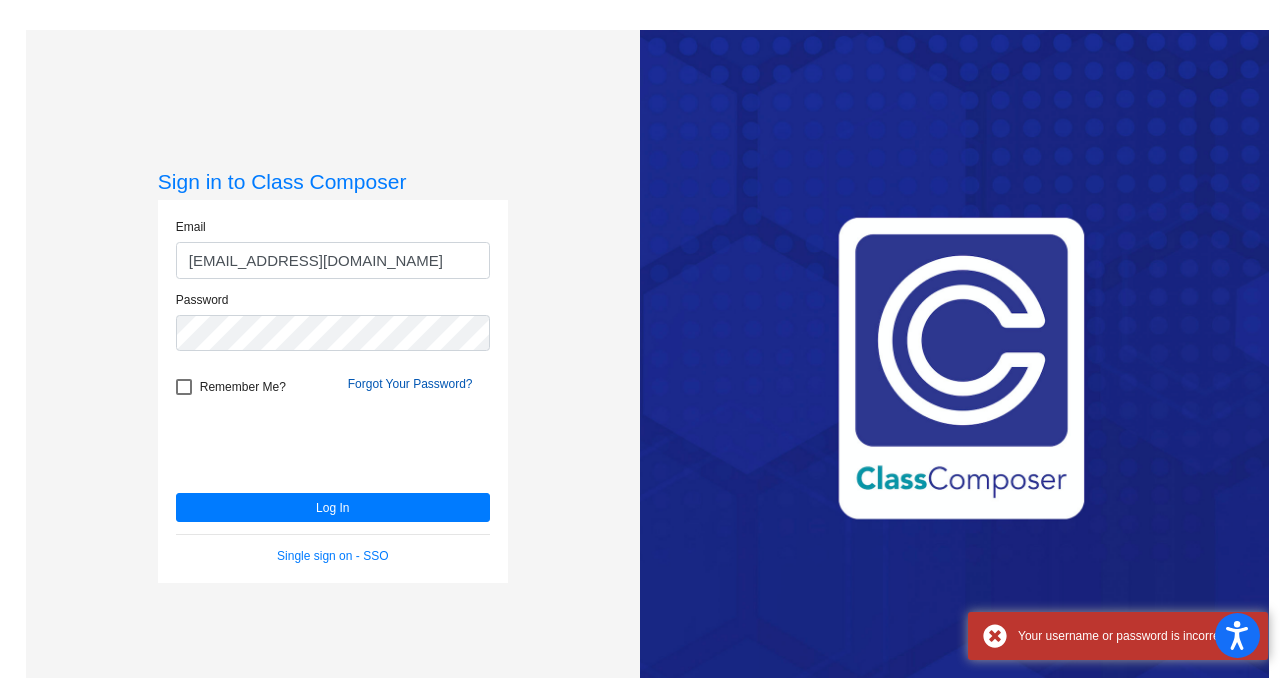 click on "Forgot Your Password?" 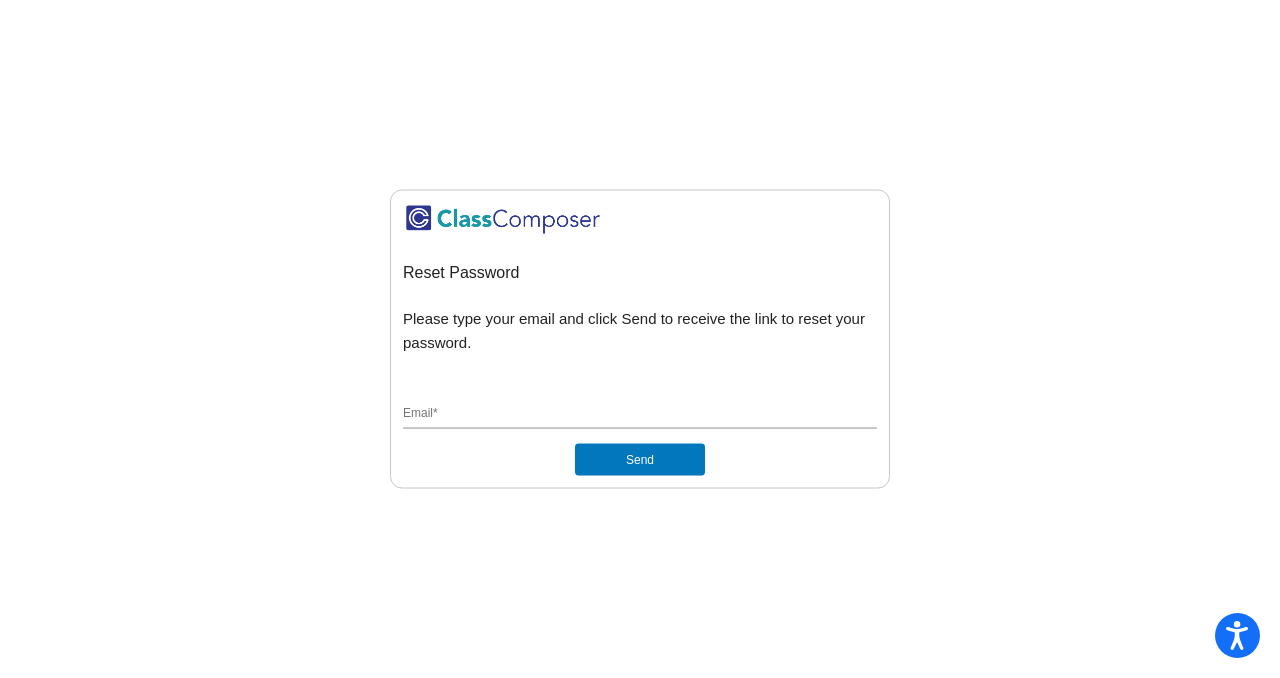 click on "Email  *" at bounding box center [640, 414] 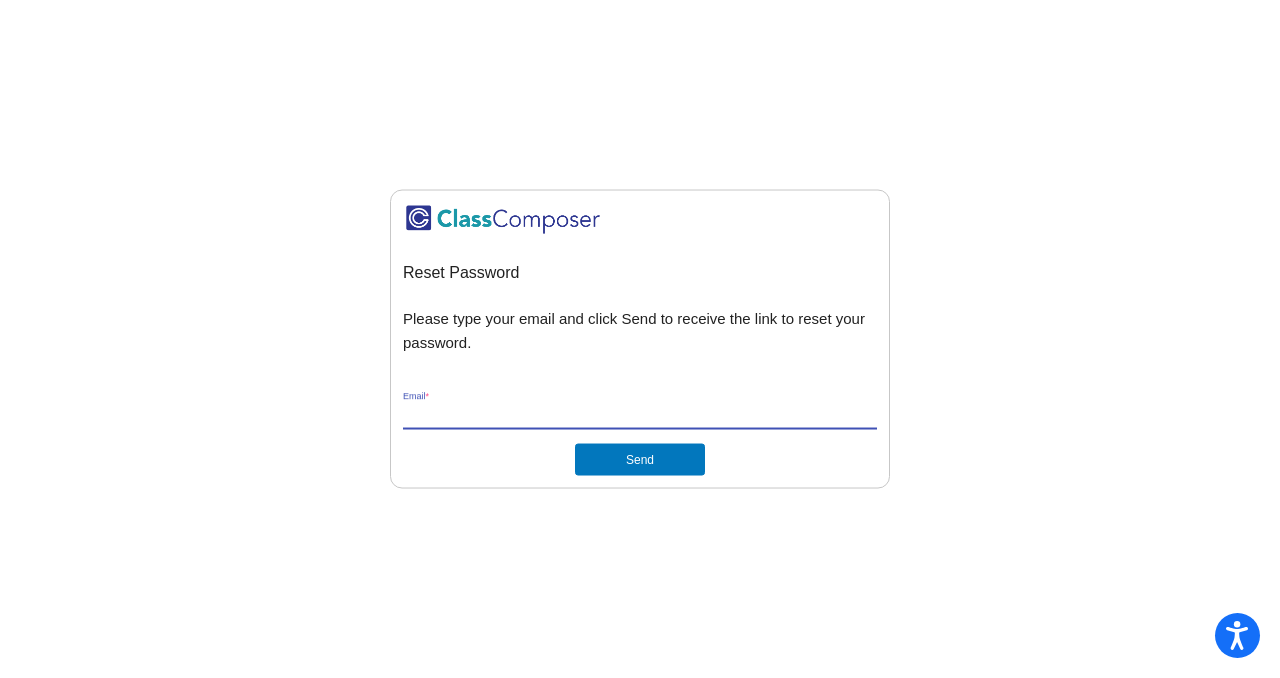 type on "remleys@monroe.wednet.edu" 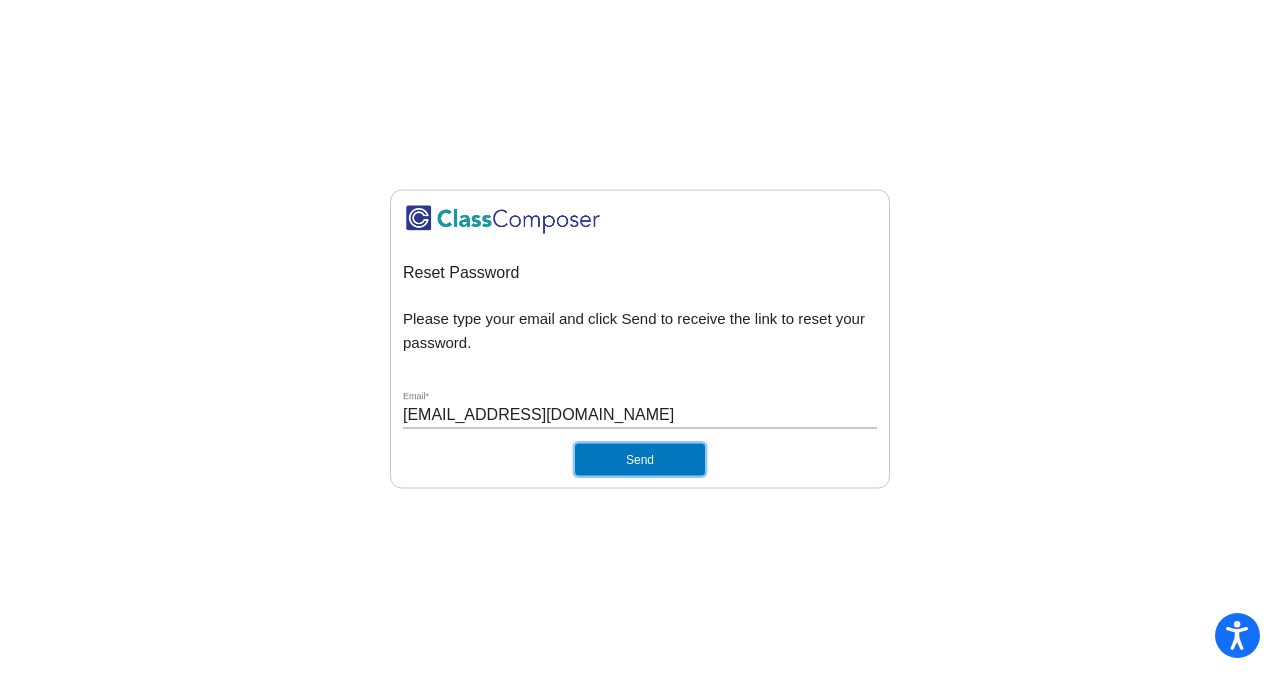 click on "Send" 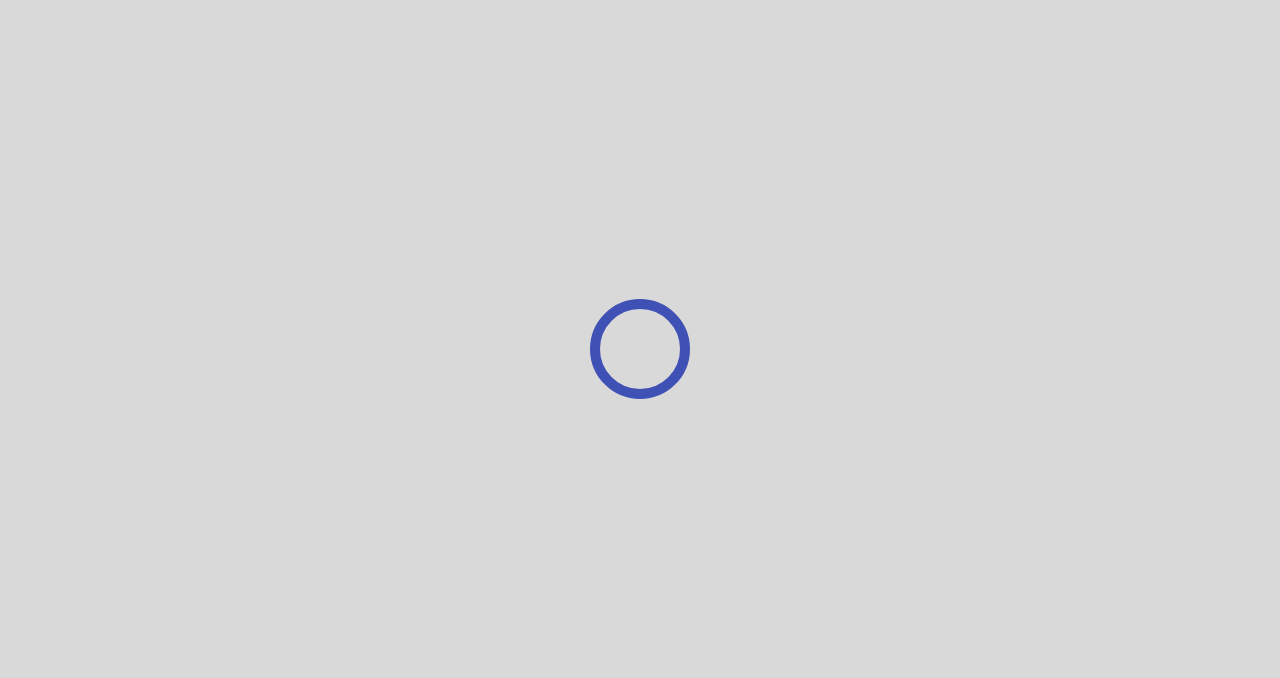 scroll, scrollTop: 0, scrollLeft: 0, axis: both 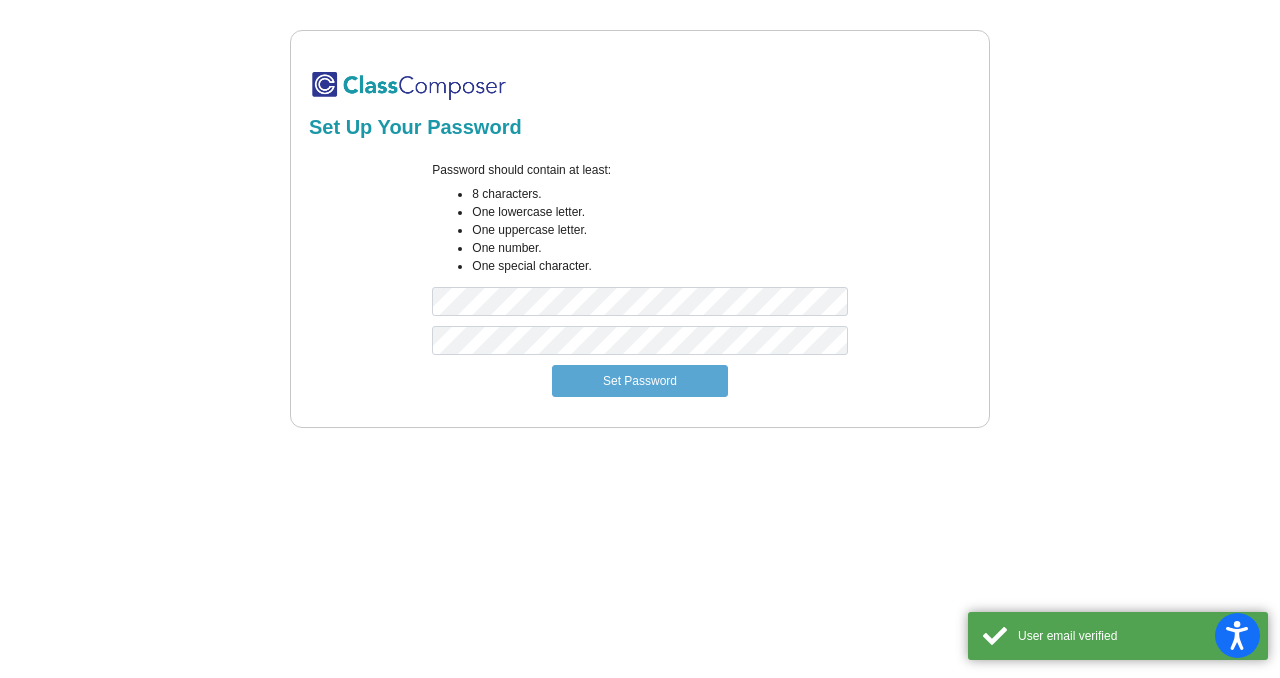 click on "Password should contain at least: 8 characters. One lowercase letter. One uppercase letter. One number. One special character." at bounding box center (639, 243) 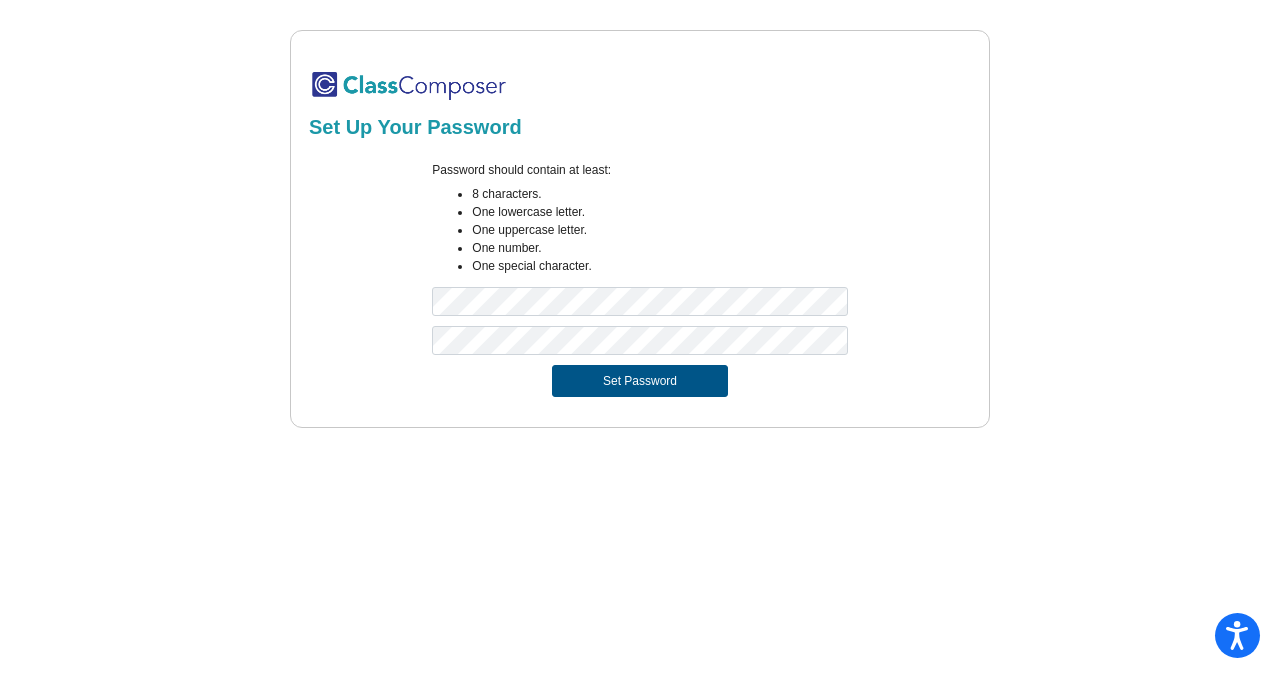 click on "Set Password" at bounding box center (640, 381) 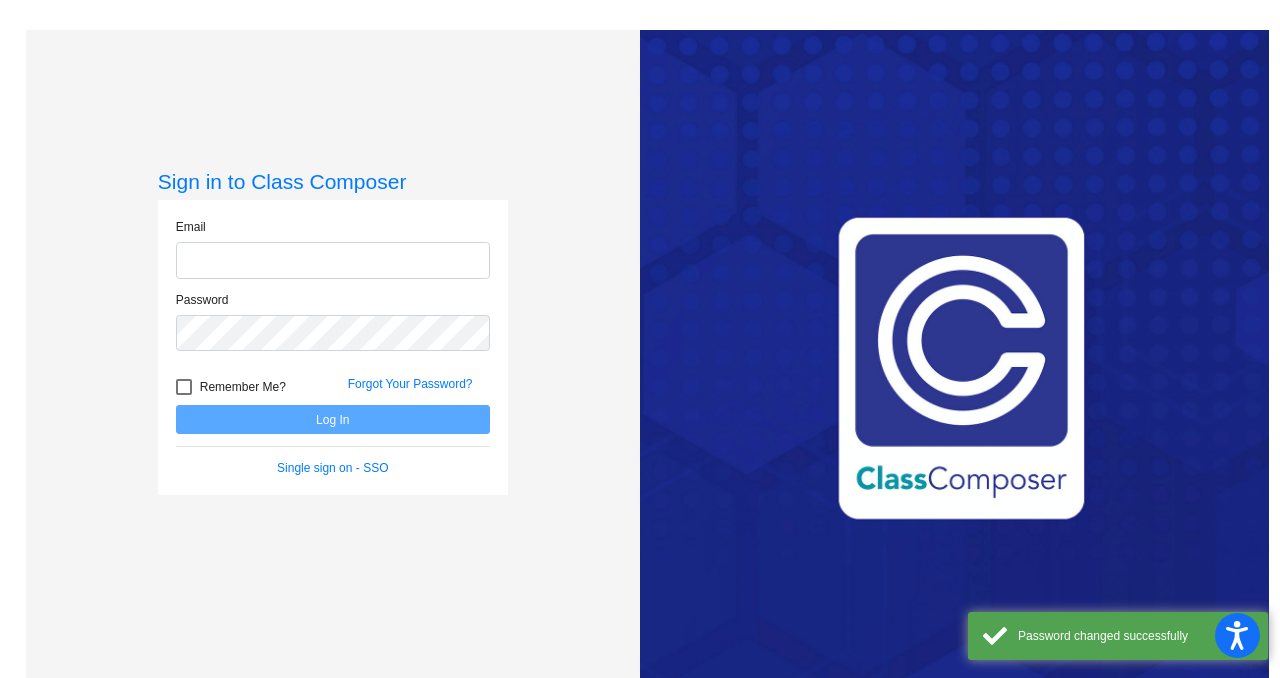 click 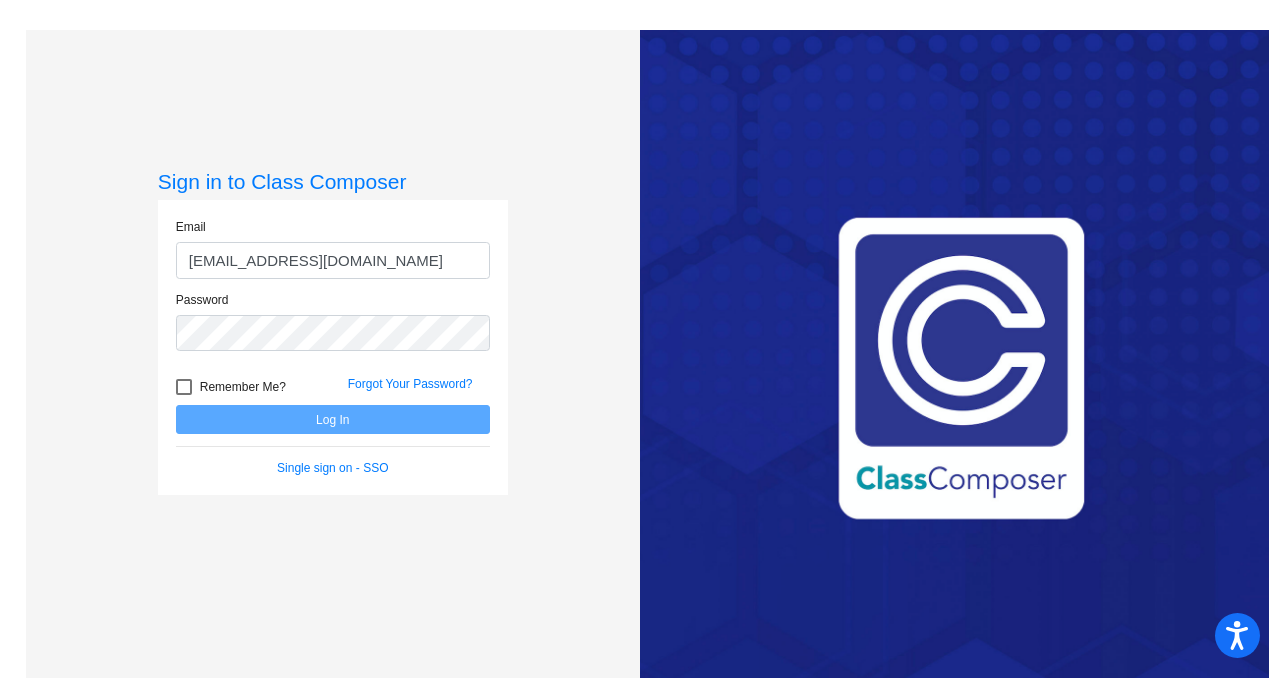 click on "remleys@monroe.wednnet.edu" 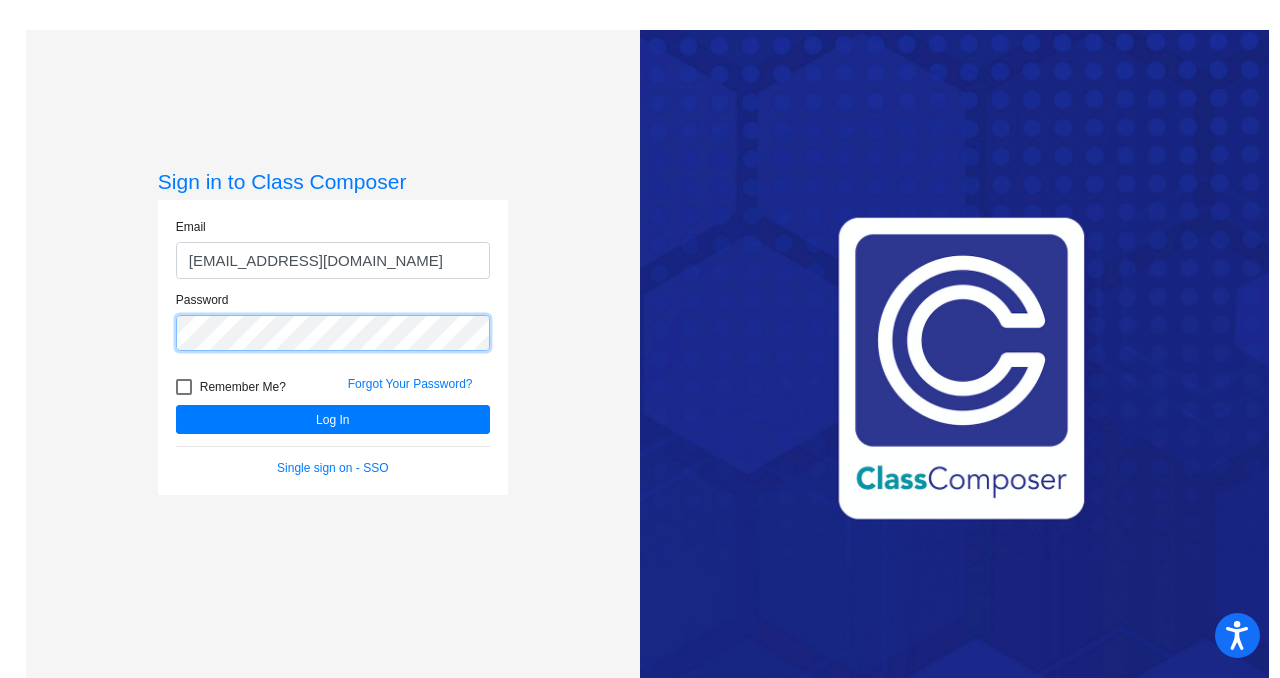 click on "Log In" 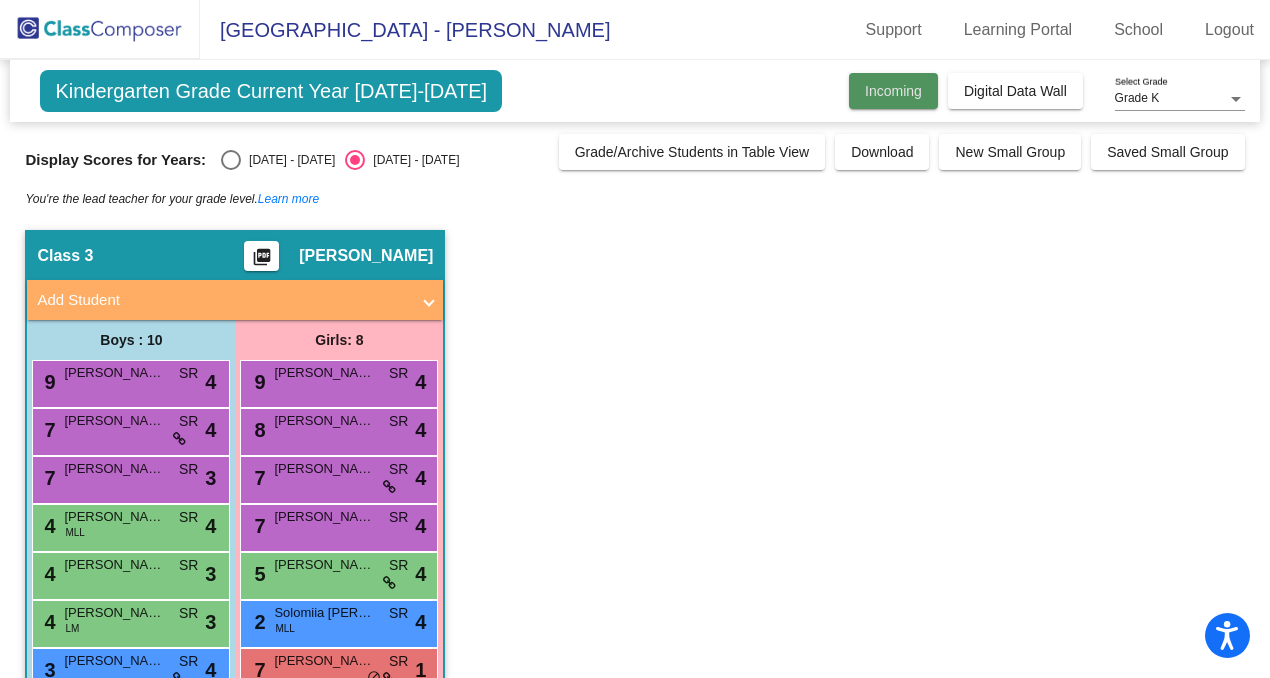 click on "Incoming" 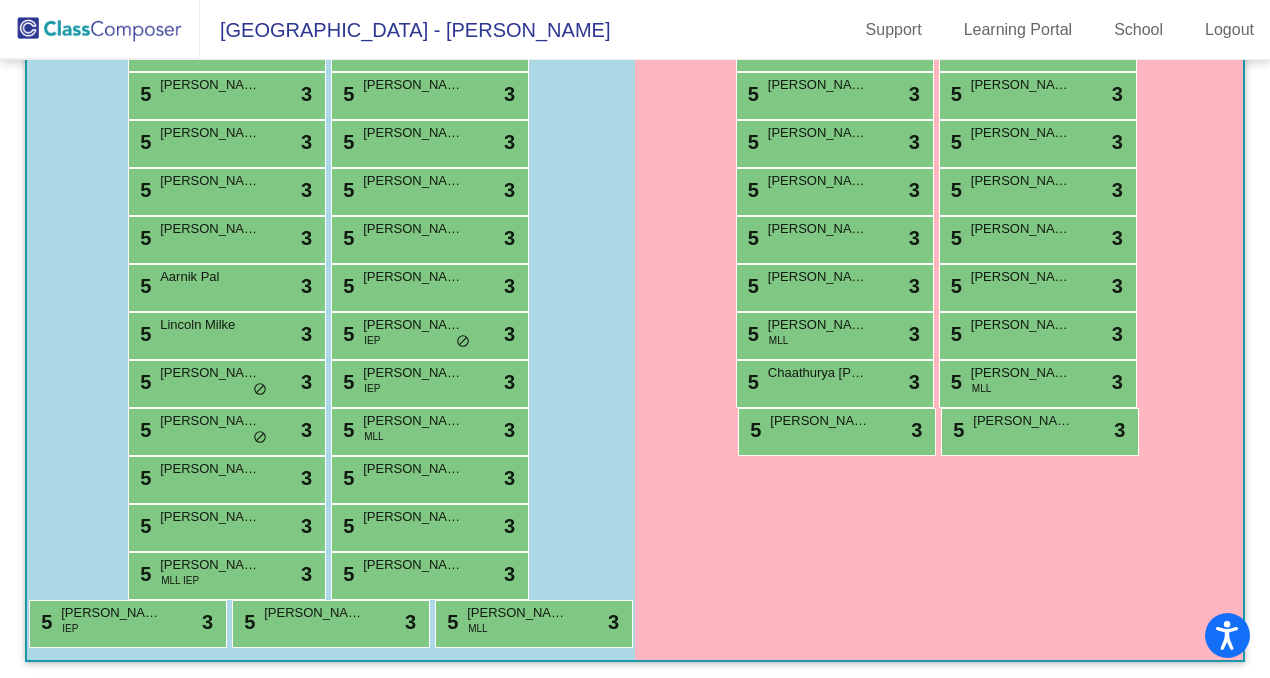 scroll, scrollTop: 599, scrollLeft: 0, axis: vertical 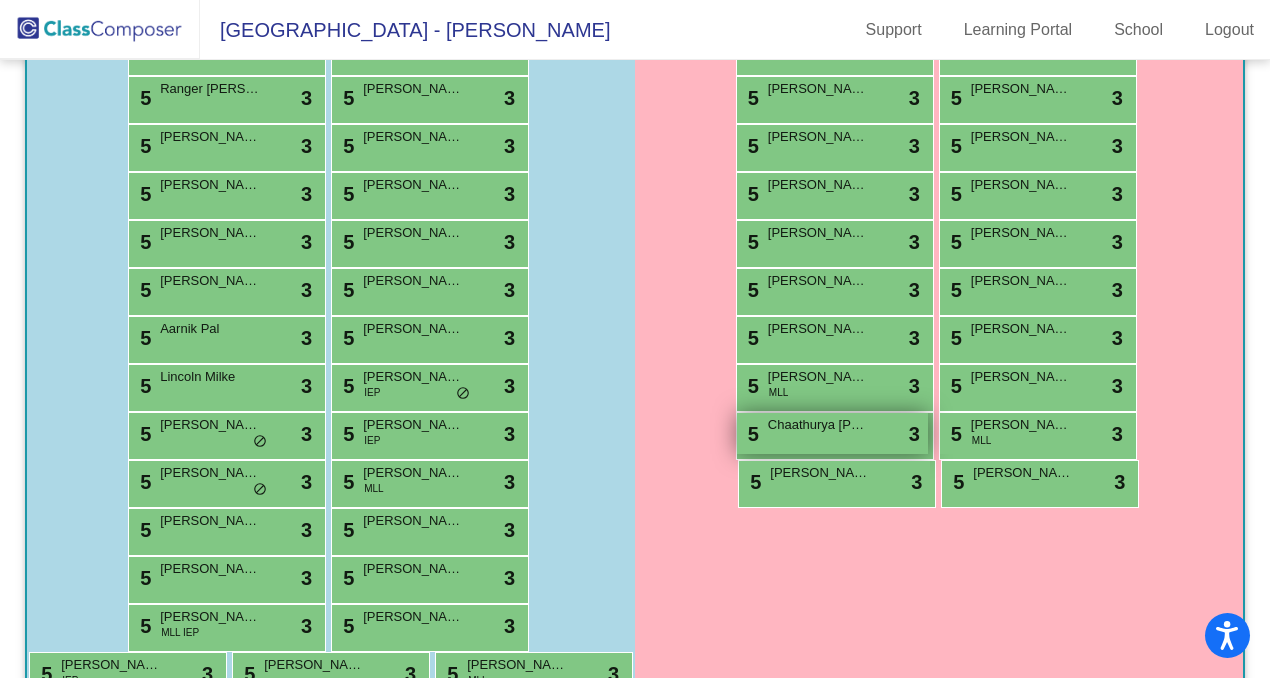 click on "5 Chaathurya Tankasala lock do_not_disturb_alt 3" at bounding box center [832, 433] 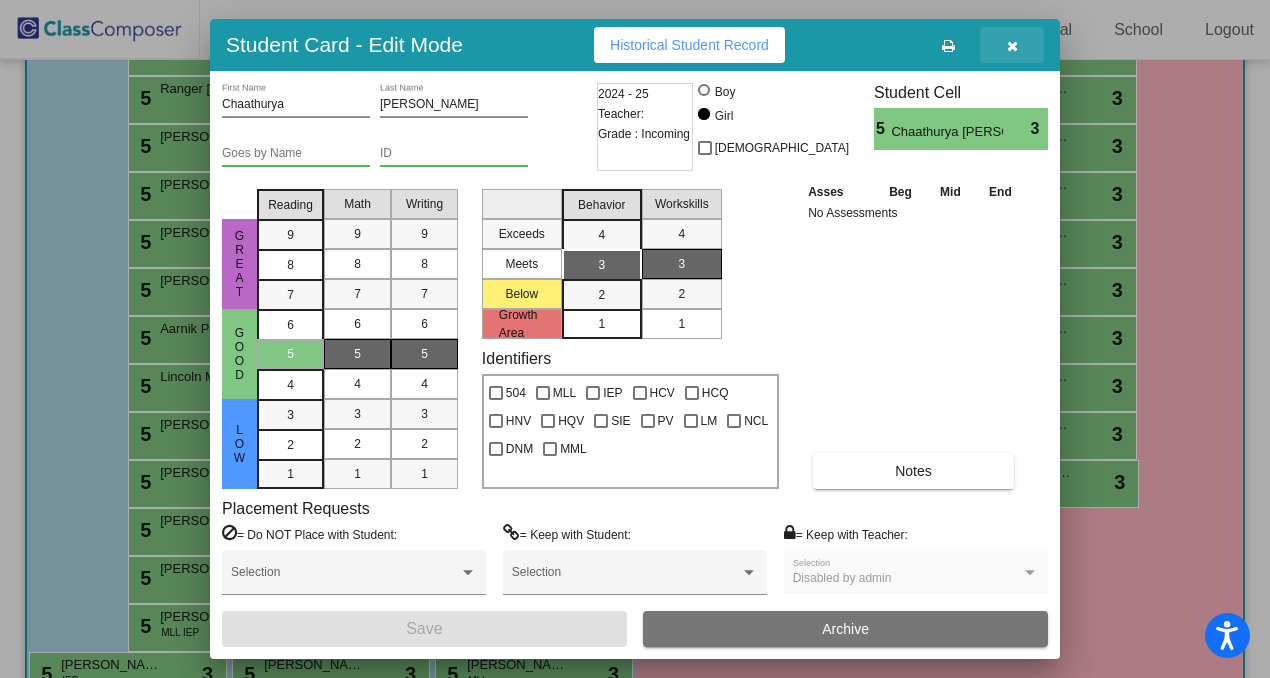 click at bounding box center (1012, 45) 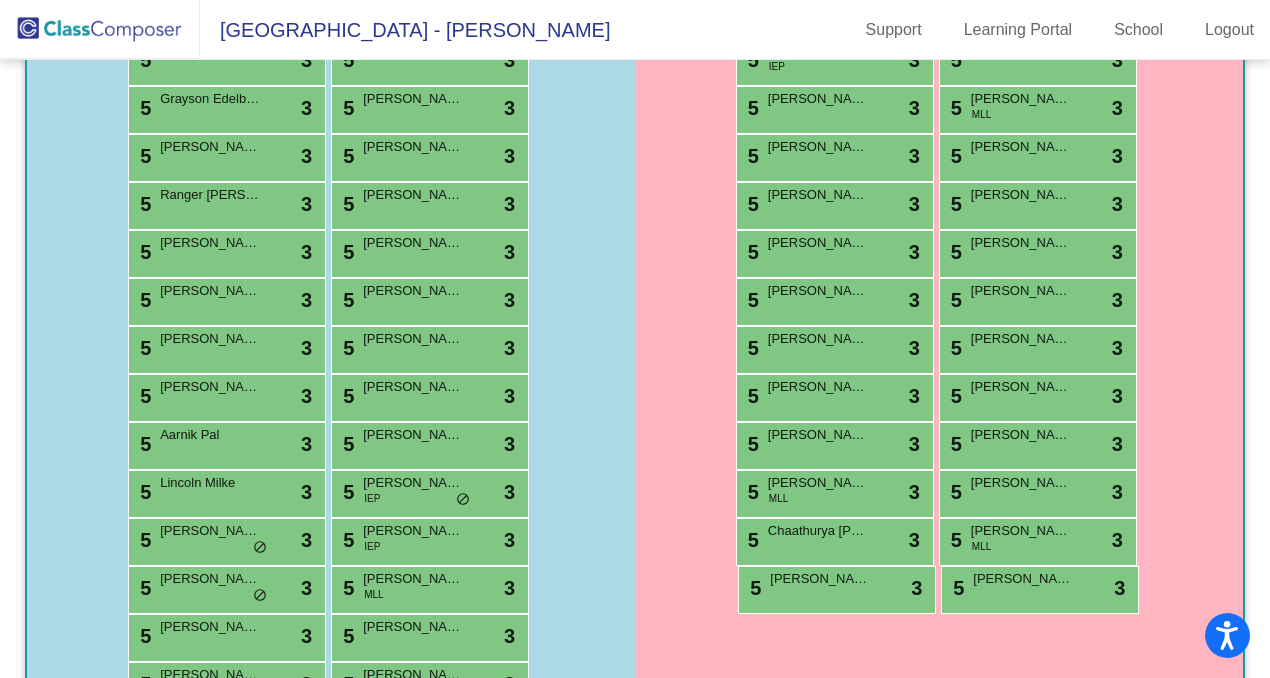 scroll, scrollTop: 388, scrollLeft: 0, axis: vertical 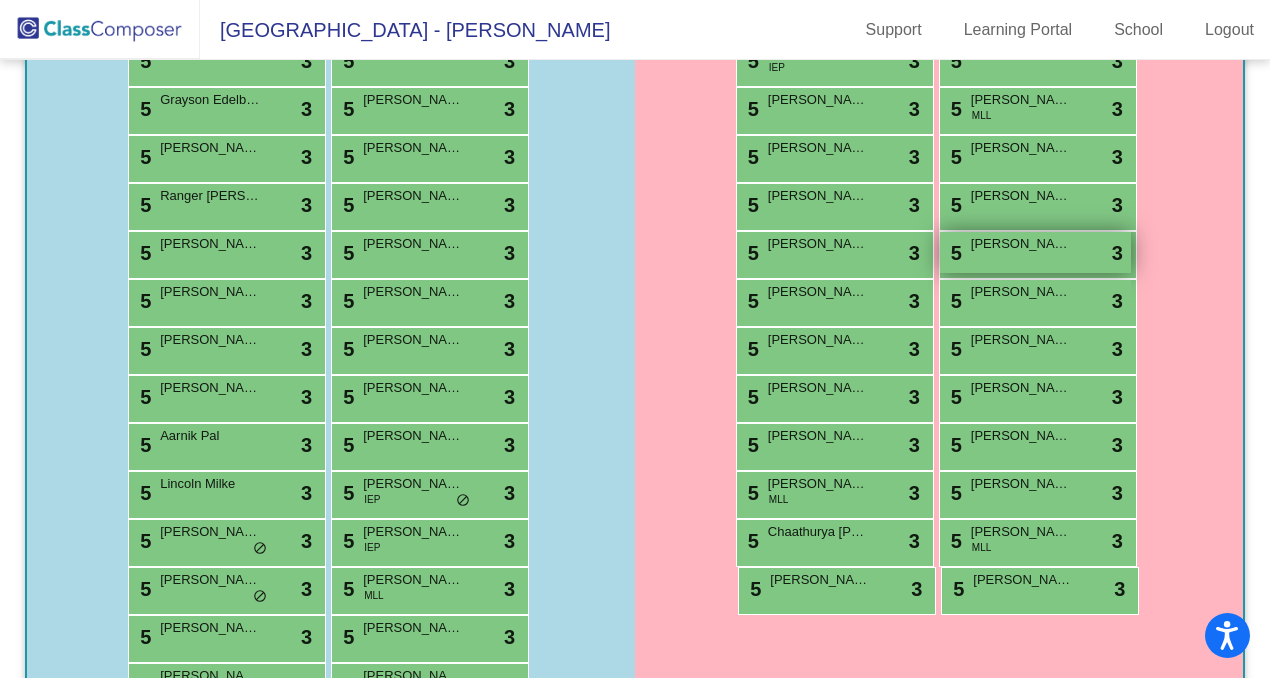 click on "[PERSON_NAME]" at bounding box center (1021, 244) 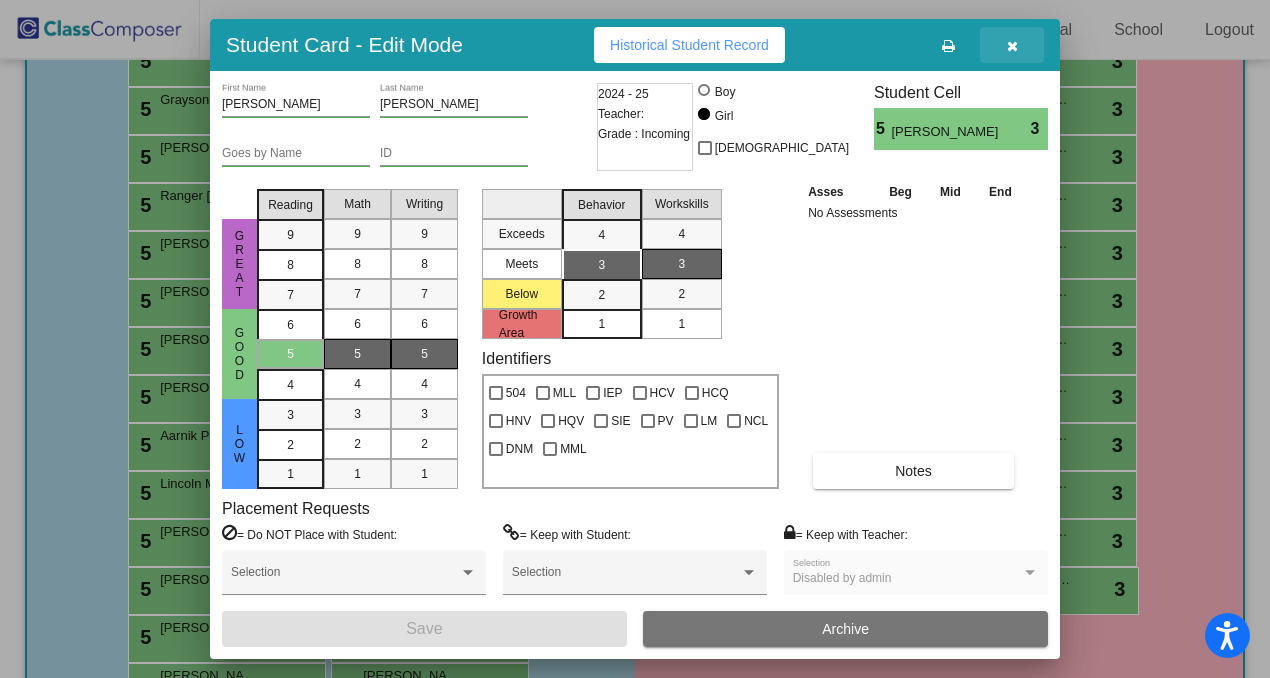 click at bounding box center (1012, 45) 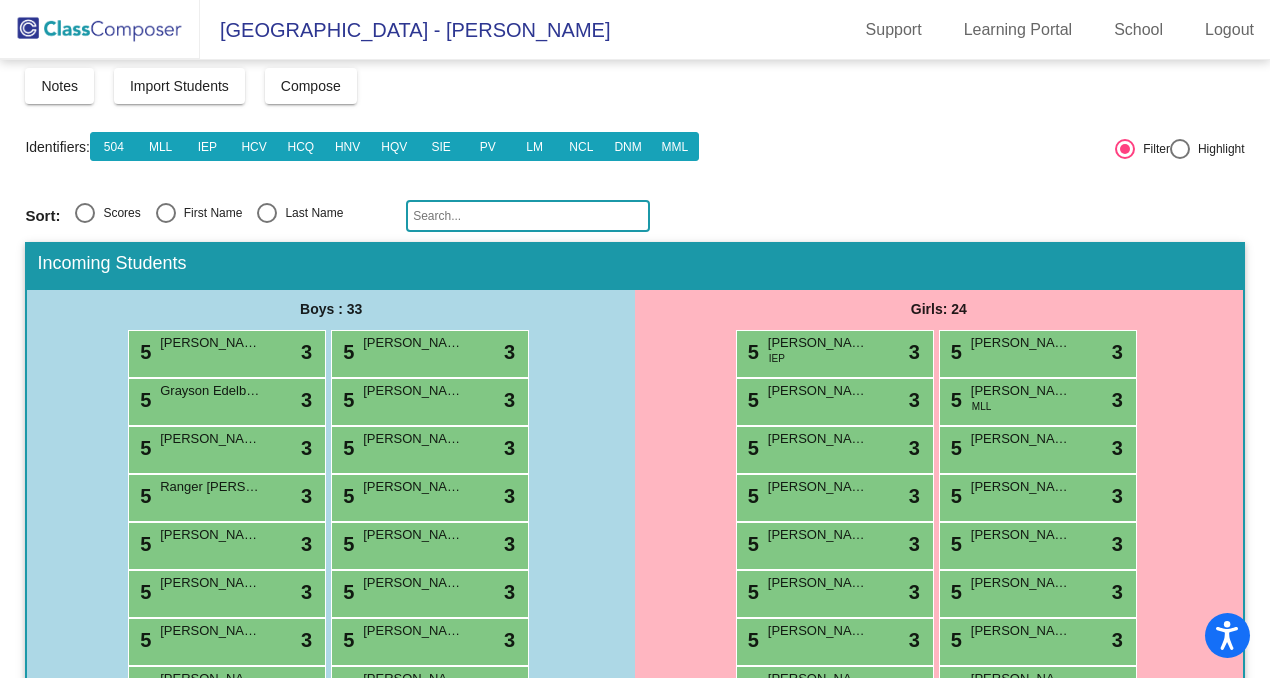 scroll, scrollTop: 0, scrollLeft: 0, axis: both 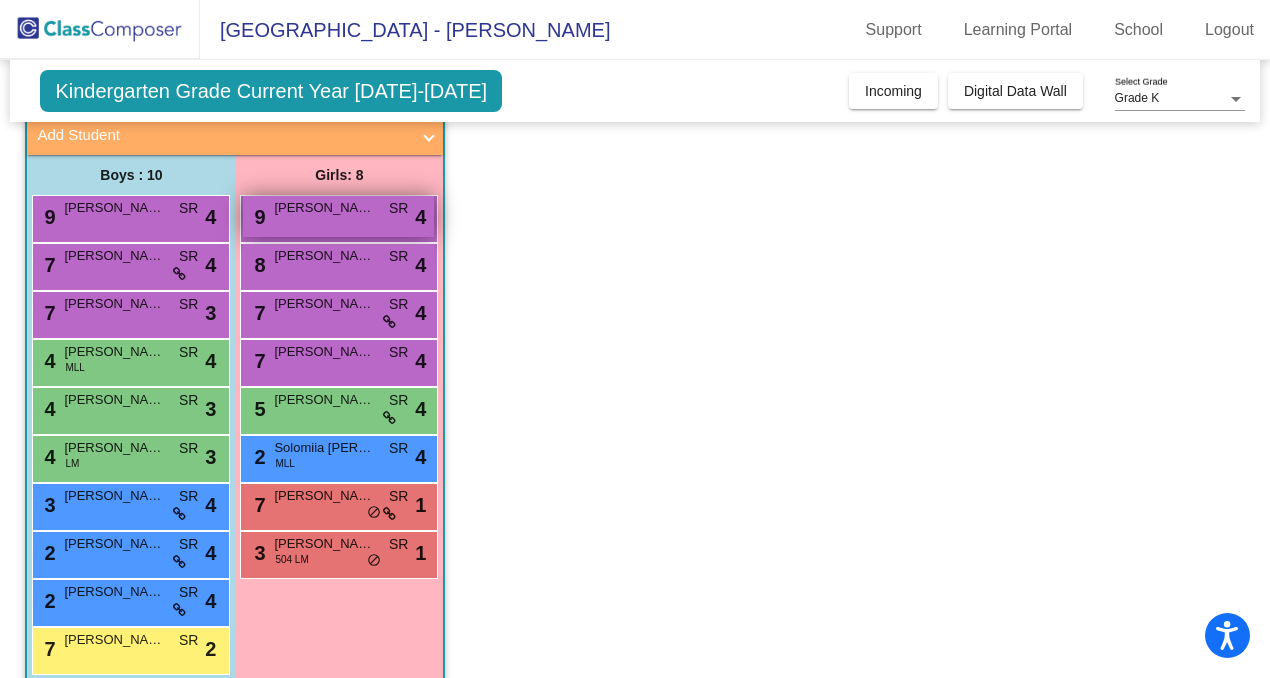 click on "[PERSON_NAME]" at bounding box center (324, 208) 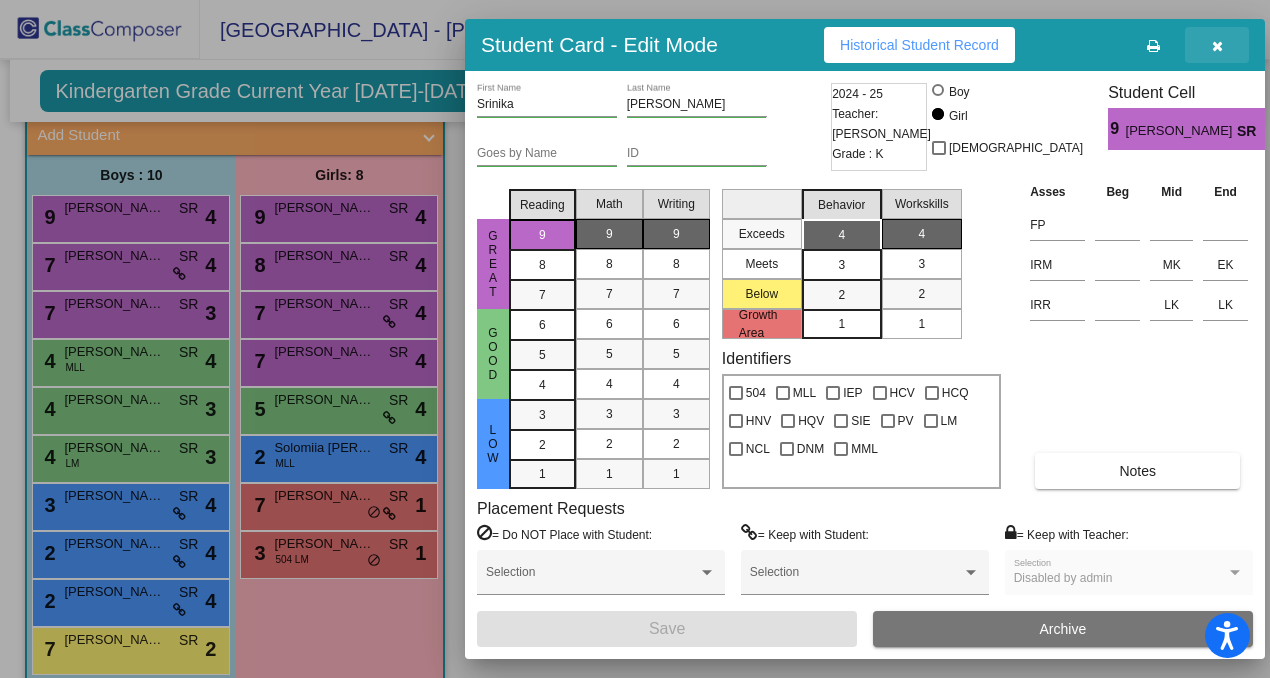 click at bounding box center (1217, 45) 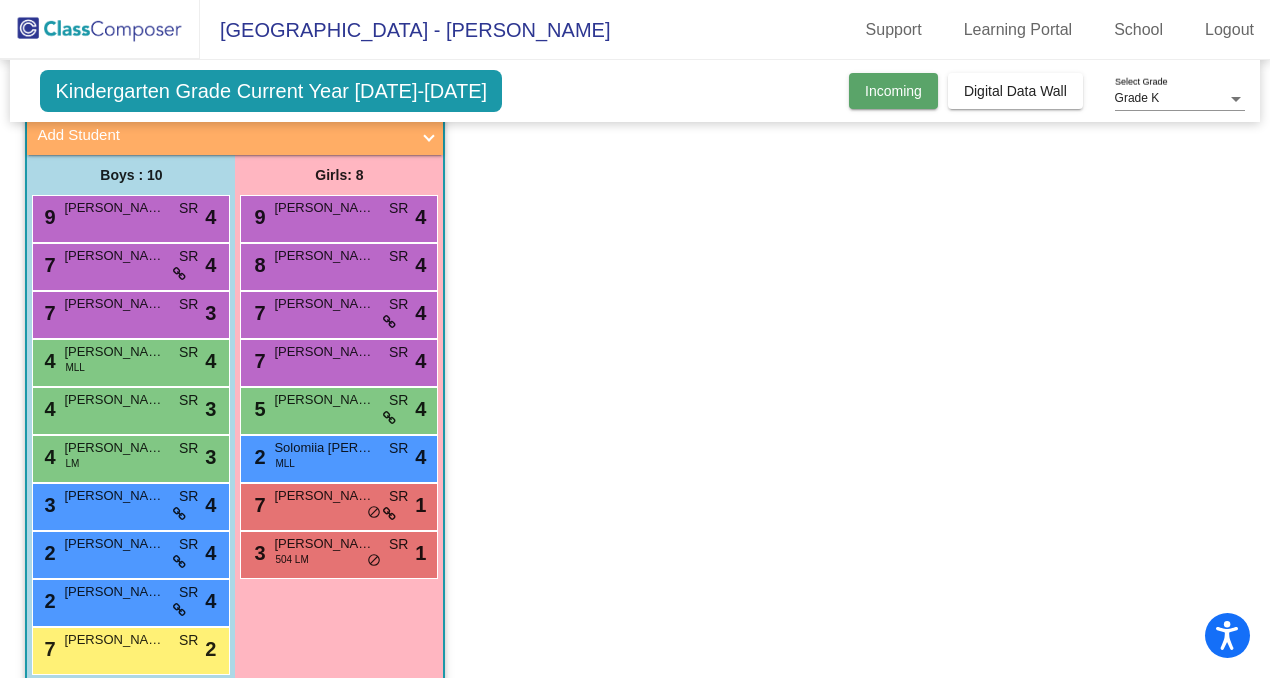 click on "Incoming" 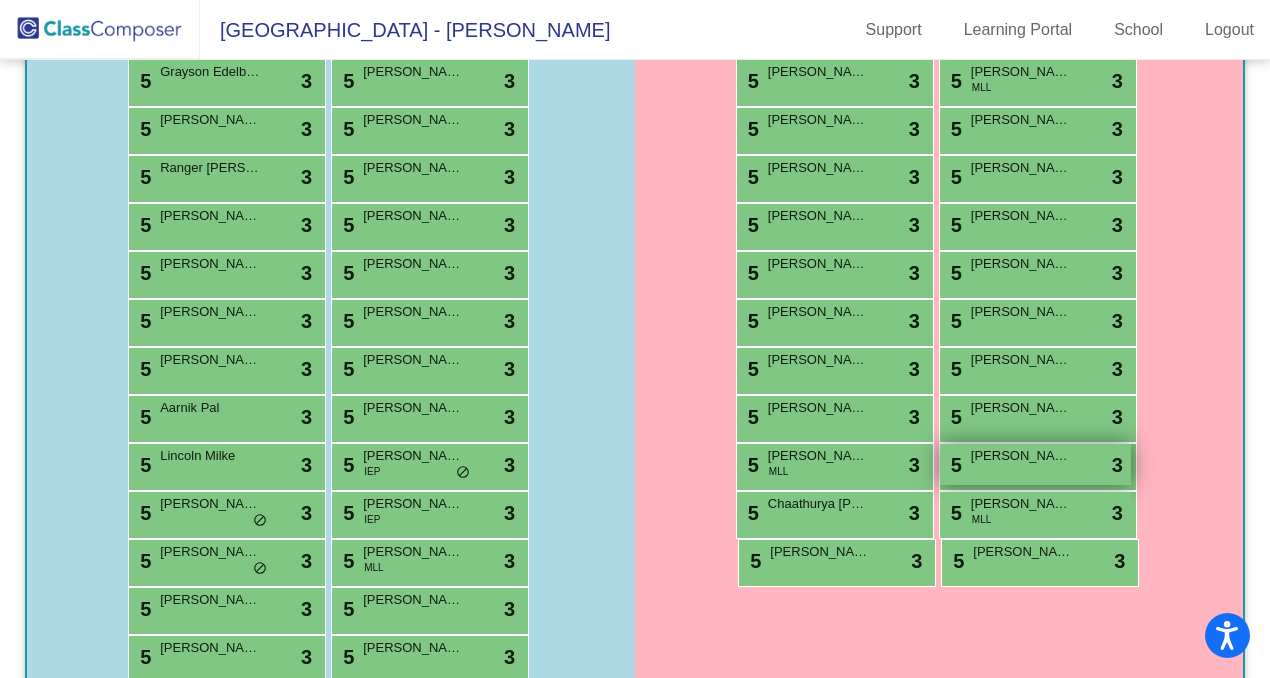 scroll, scrollTop: 422, scrollLeft: 0, axis: vertical 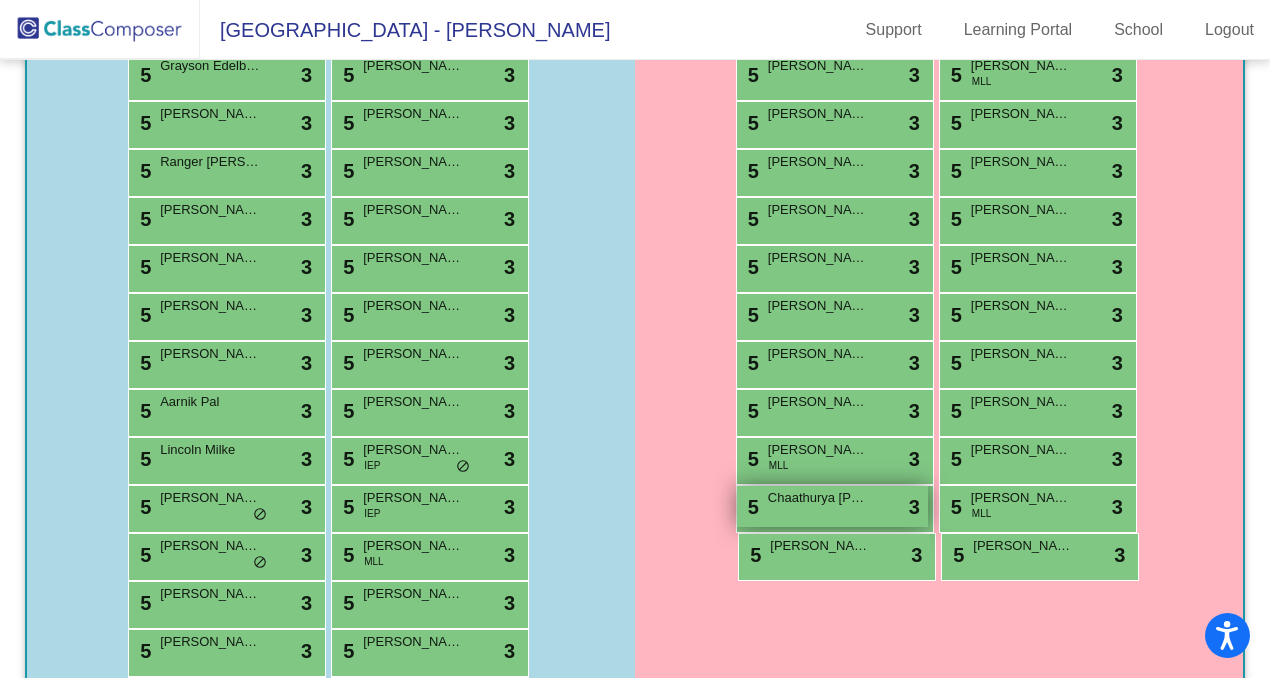 click on "5 Chaathurya Tankasala lock do_not_disturb_alt 3" at bounding box center (832, 506) 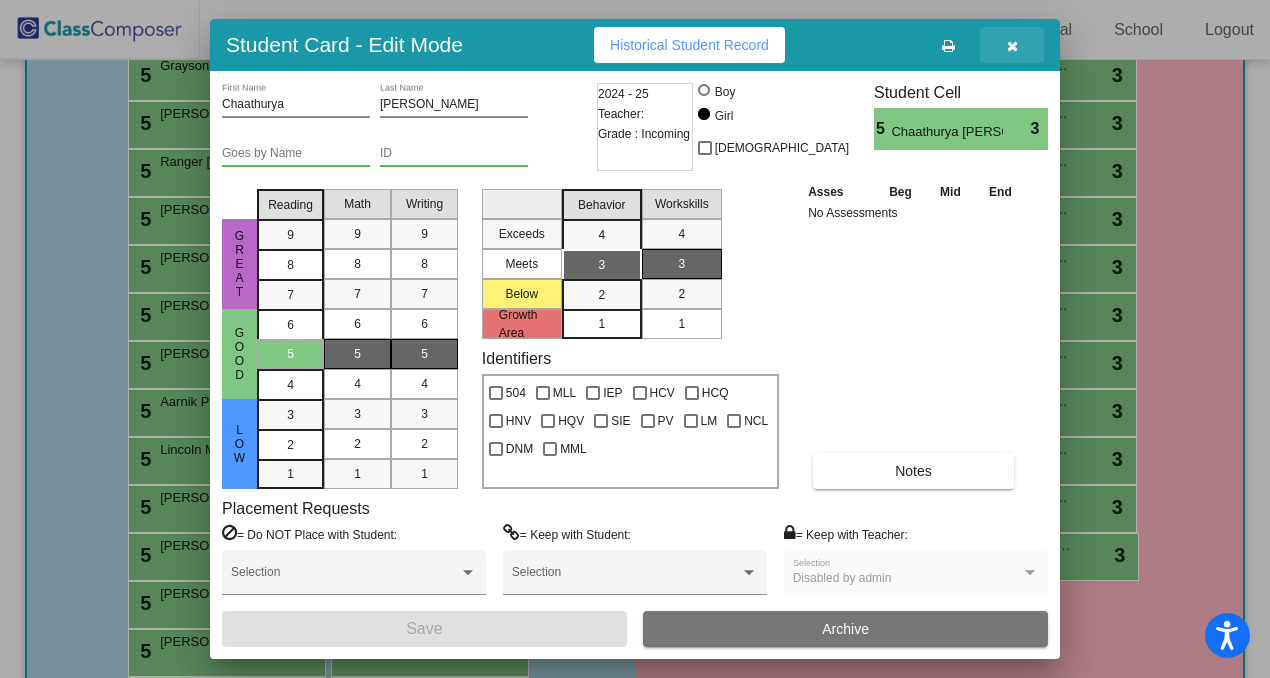 click at bounding box center (1012, 46) 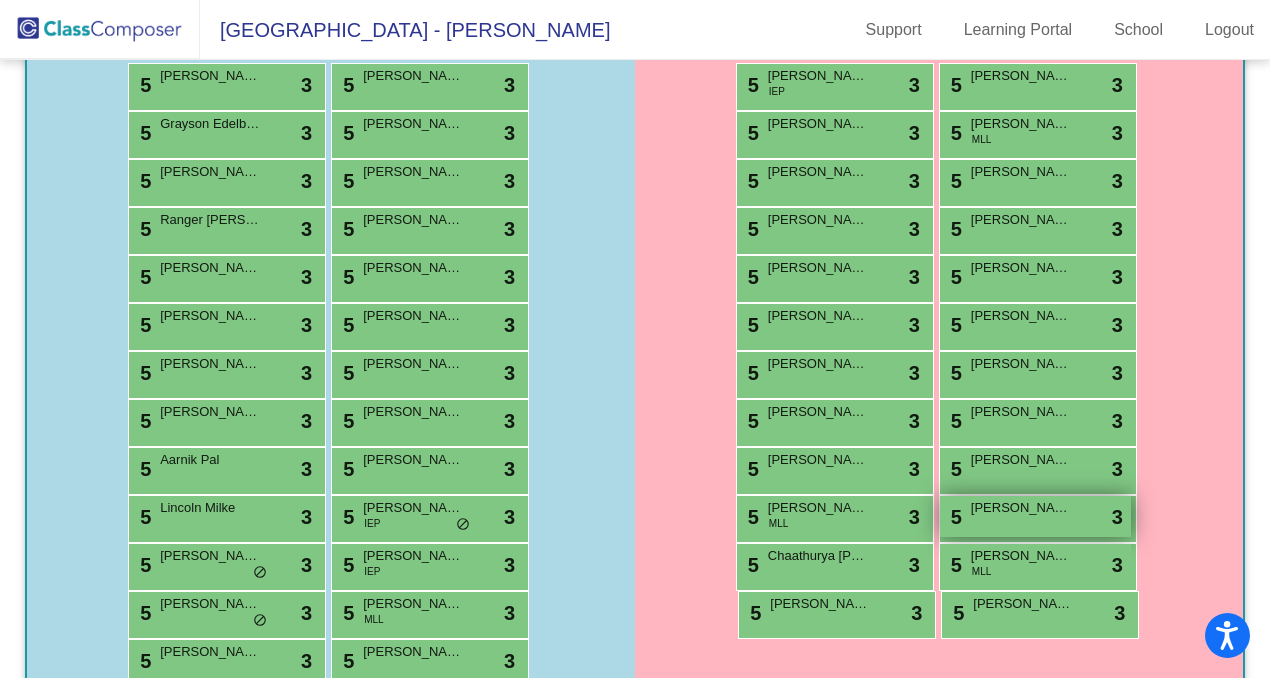 scroll, scrollTop: 363, scrollLeft: 0, axis: vertical 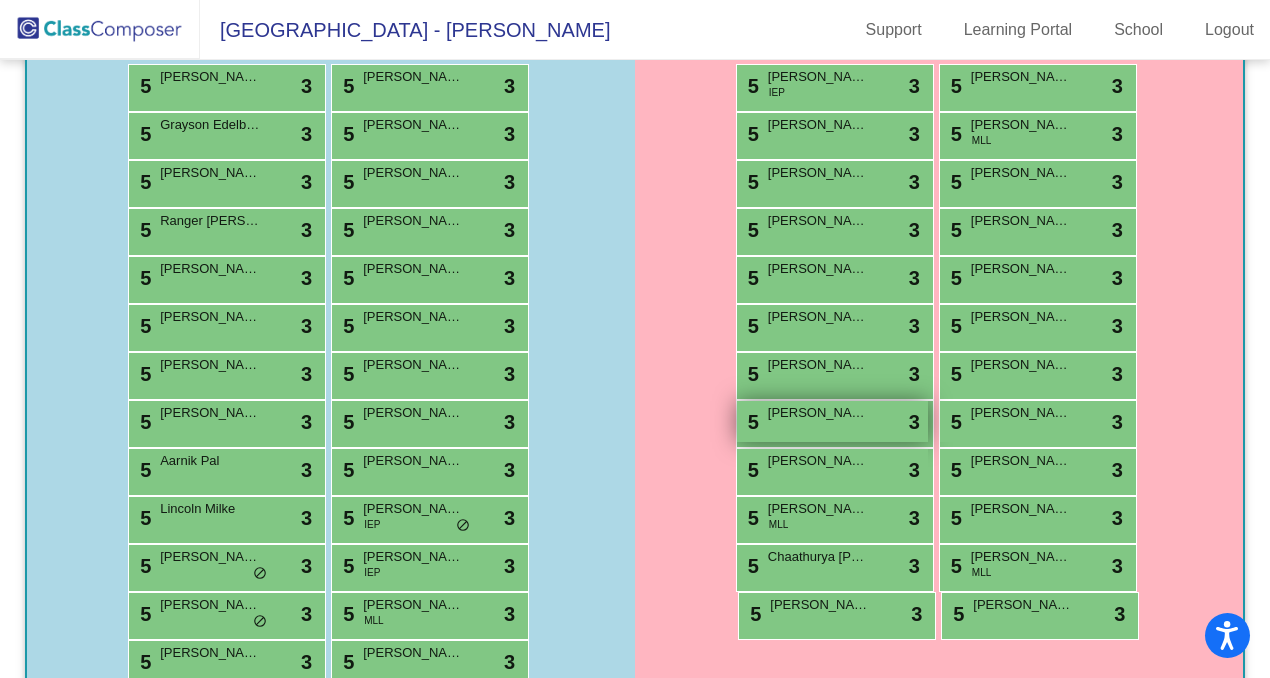 click on "5 Kennedy Innocenti lock do_not_disturb_alt 3" at bounding box center (832, 421) 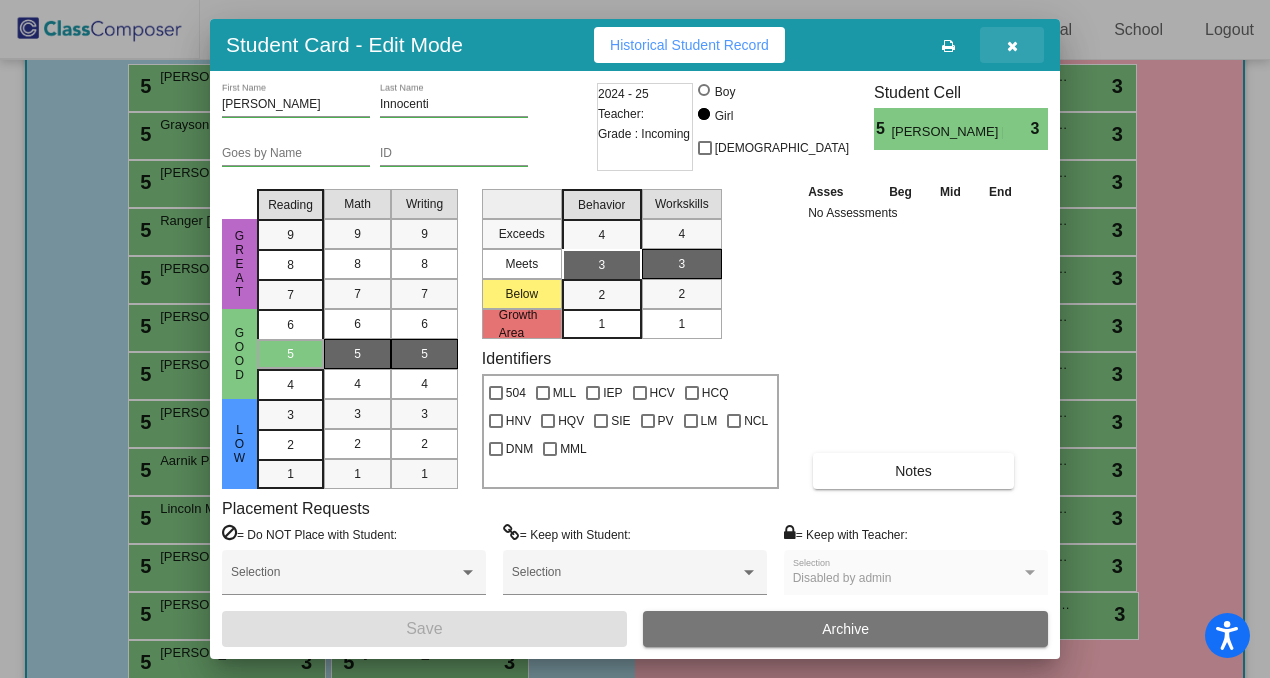 click at bounding box center [1012, 45] 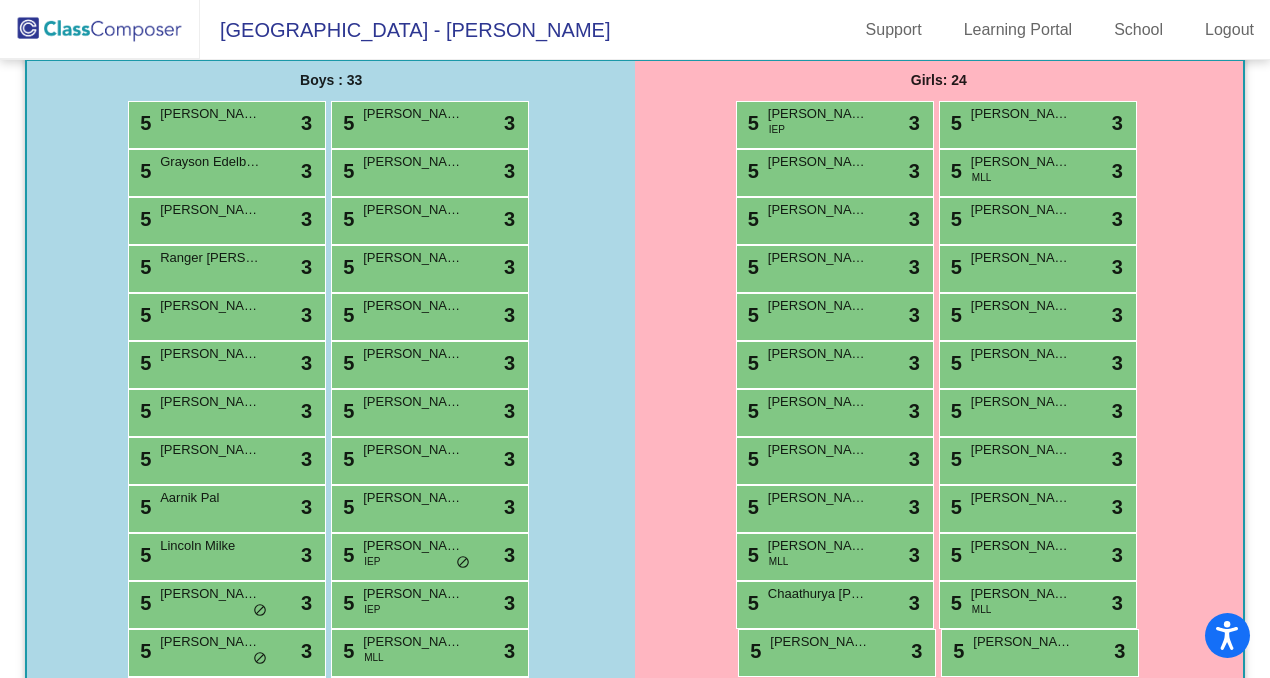 scroll, scrollTop: 312, scrollLeft: 0, axis: vertical 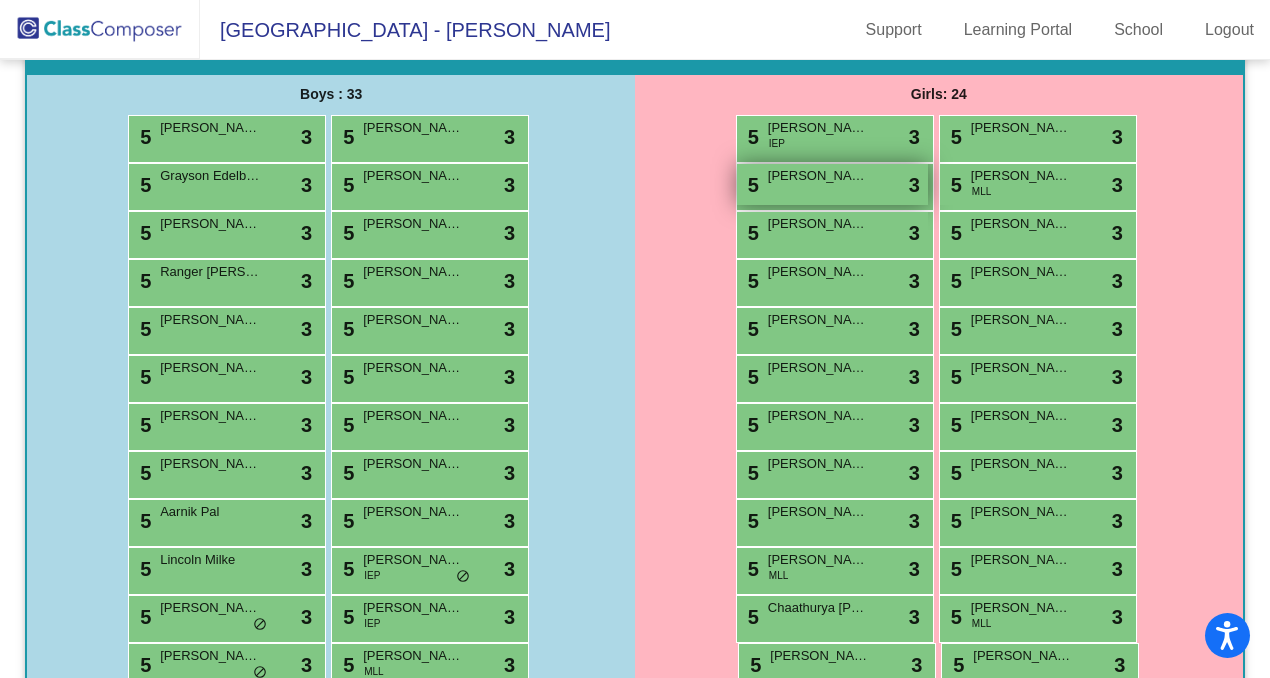 click on "5 Annabelle Kroenung lock do_not_disturb_alt 3" at bounding box center [832, 184] 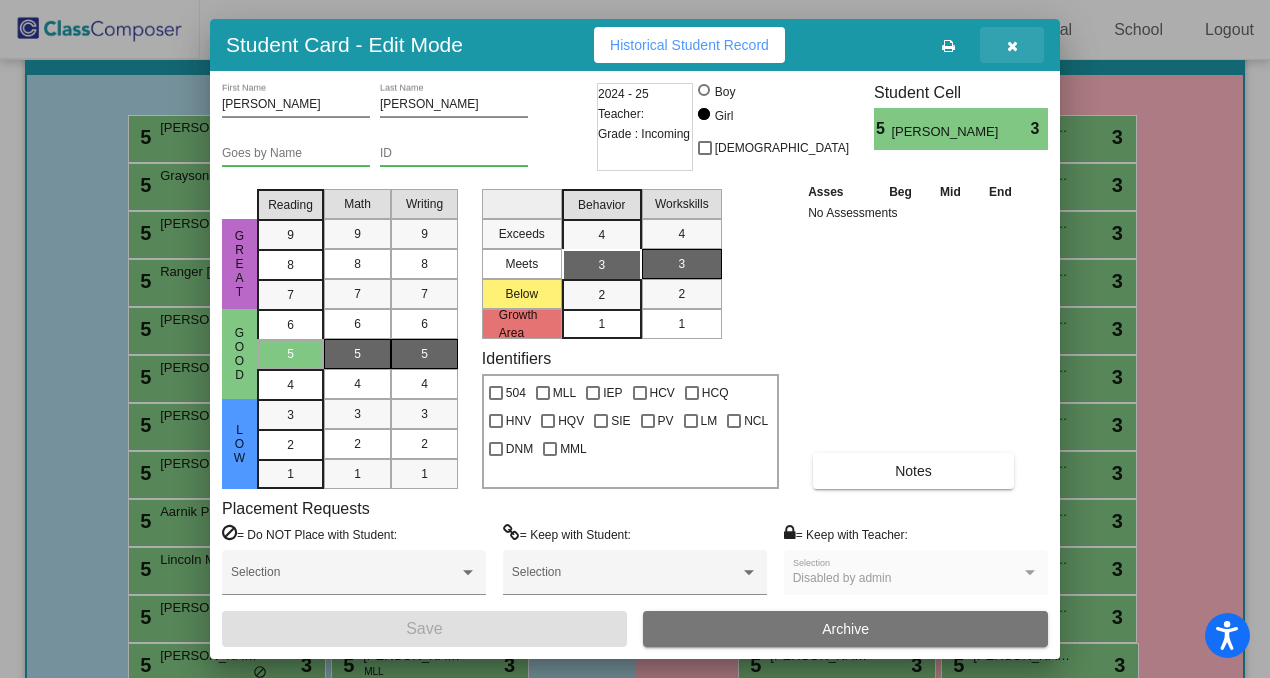 click at bounding box center (1012, 45) 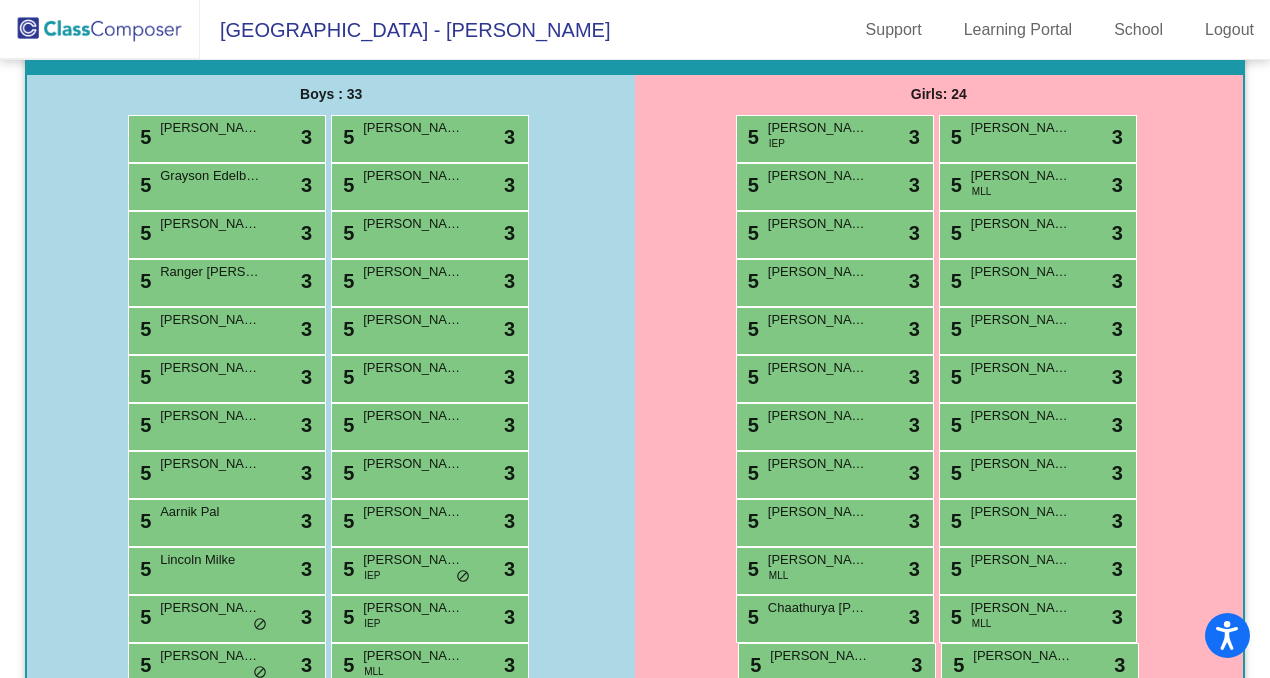 click on "5 Luna Gee lock do_not_disturb_alt 3" at bounding box center [835, 523] 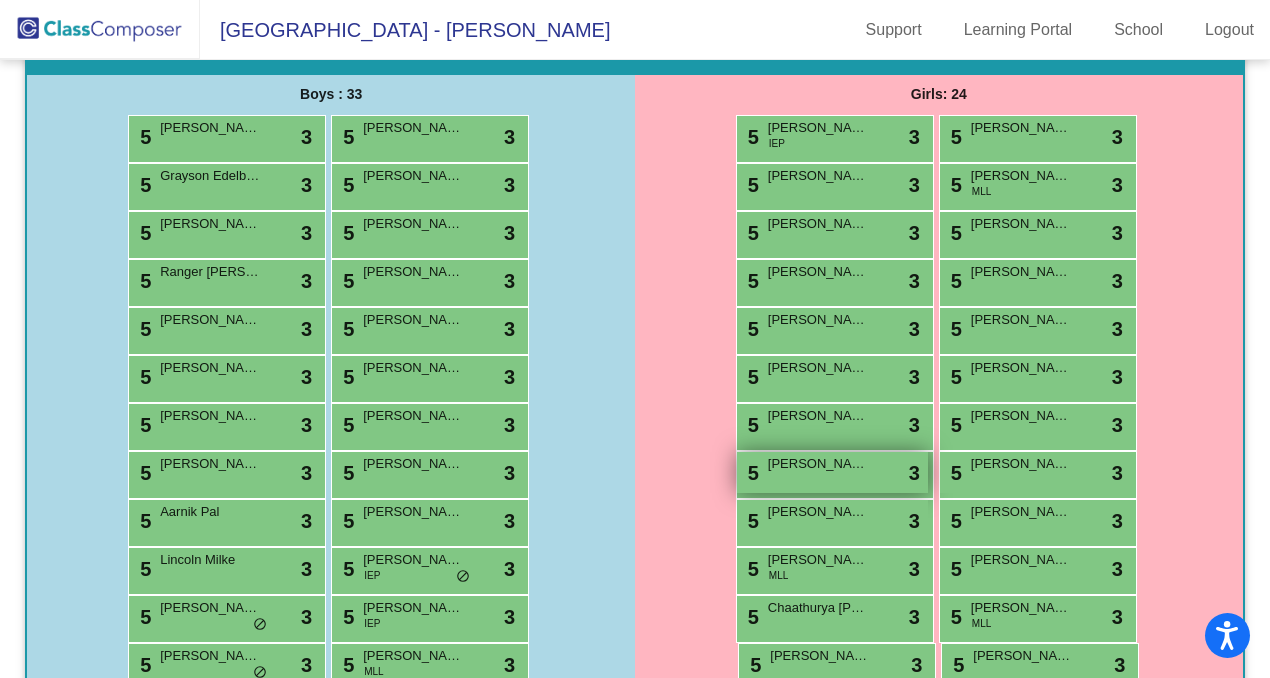 click on "5 Kennedy Innocenti lock do_not_disturb_alt 3" at bounding box center (832, 472) 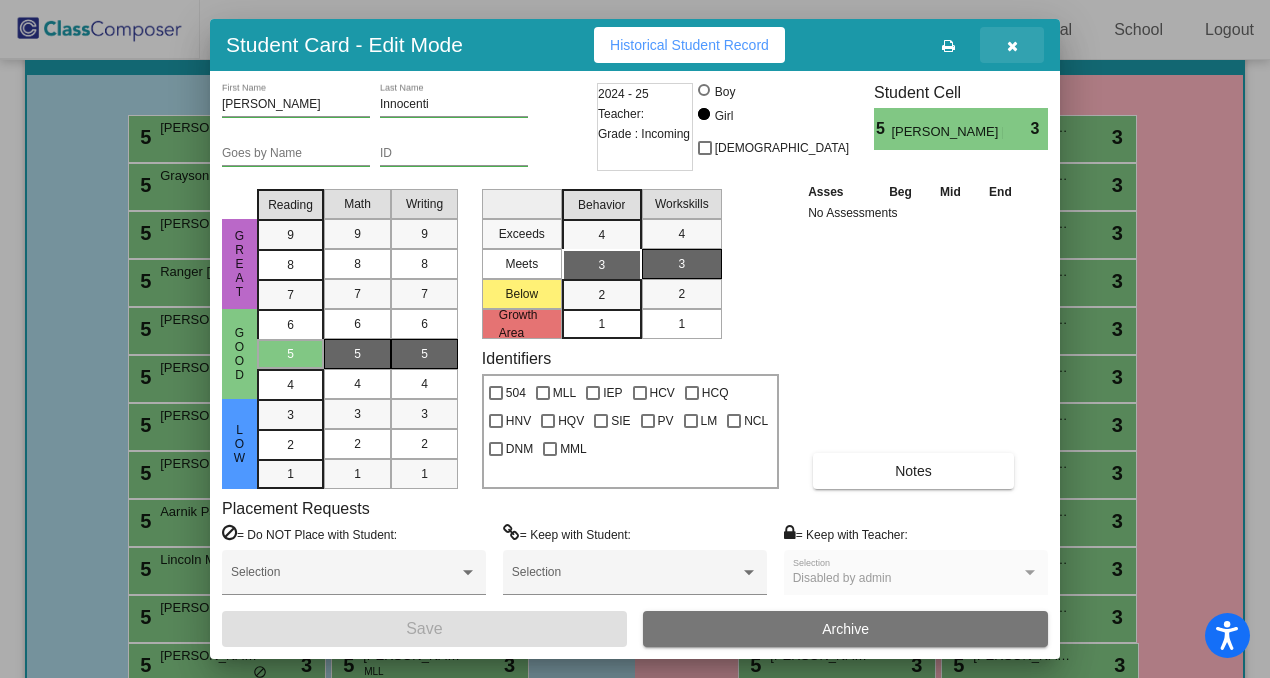 click at bounding box center [1012, 45] 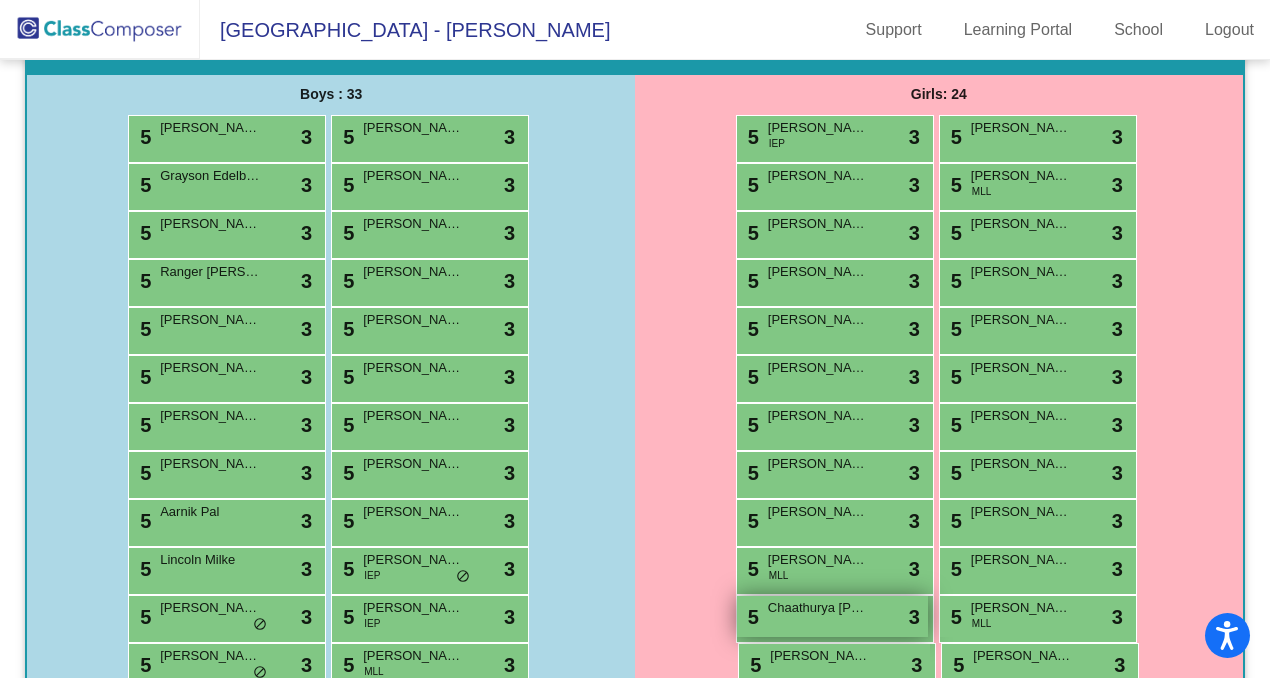 click on "5 Chaathurya Tankasala lock do_not_disturb_alt 3" at bounding box center (832, 616) 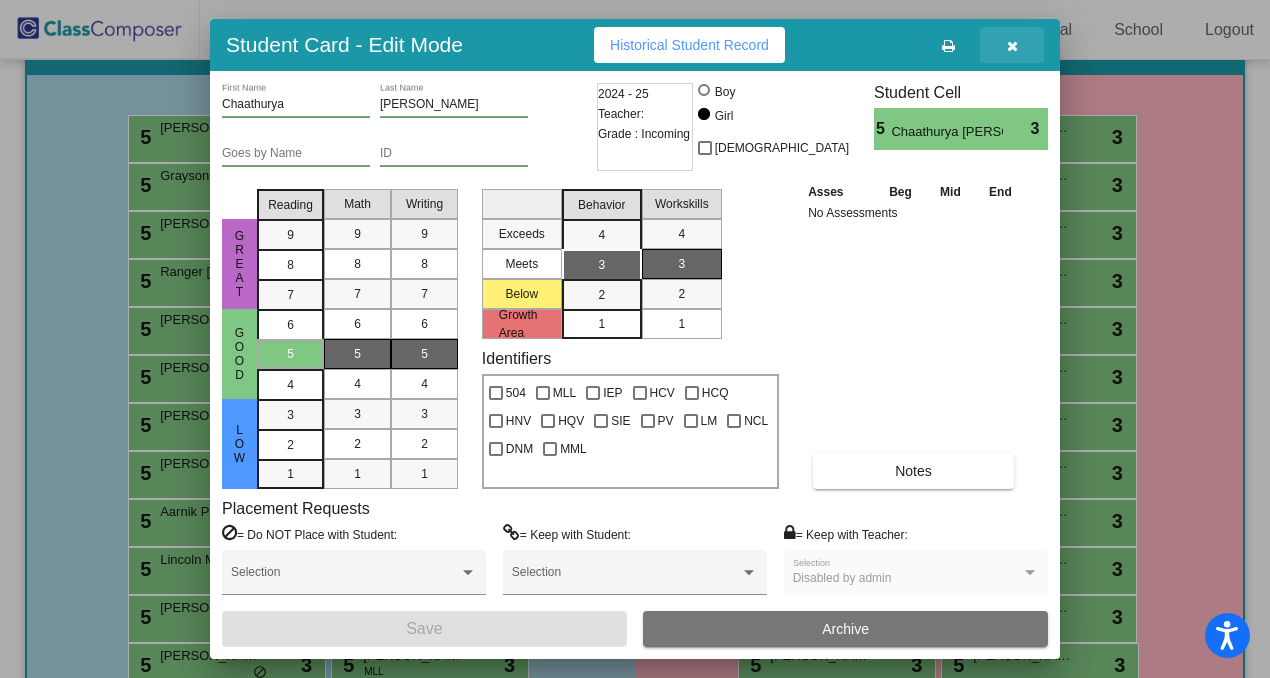 click at bounding box center [1012, 45] 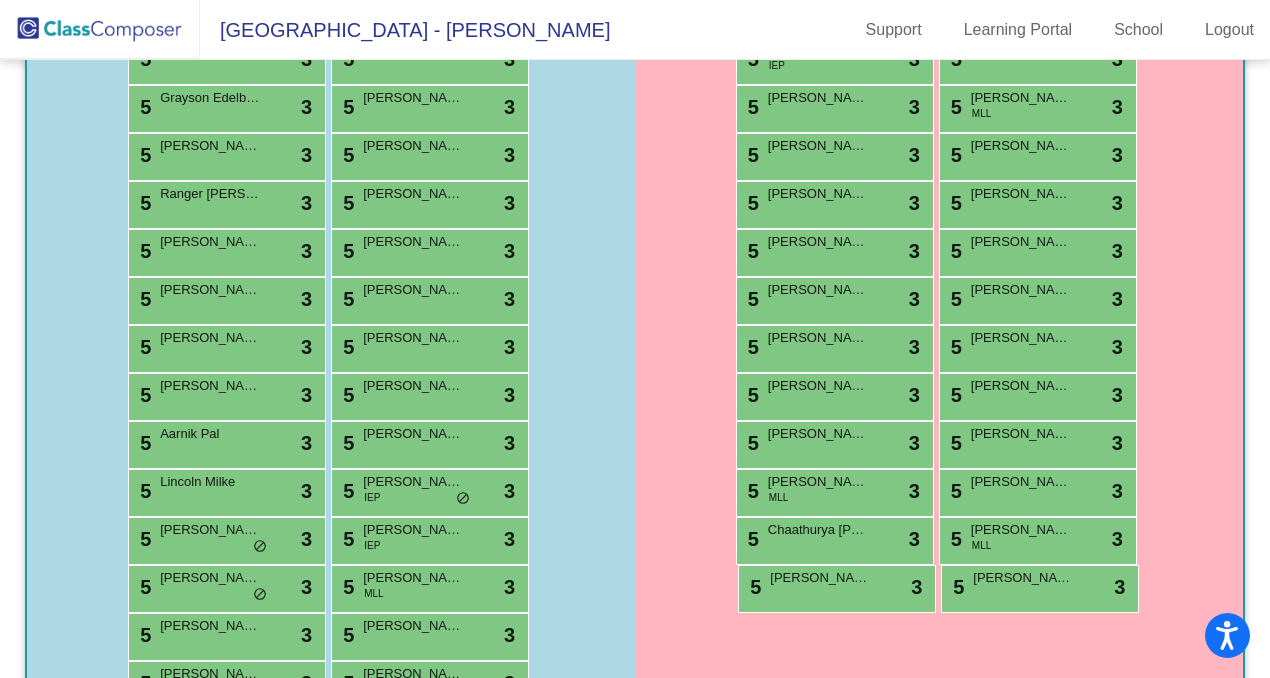 scroll, scrollTop: 408, scrollLeft: 0, axis: vertical 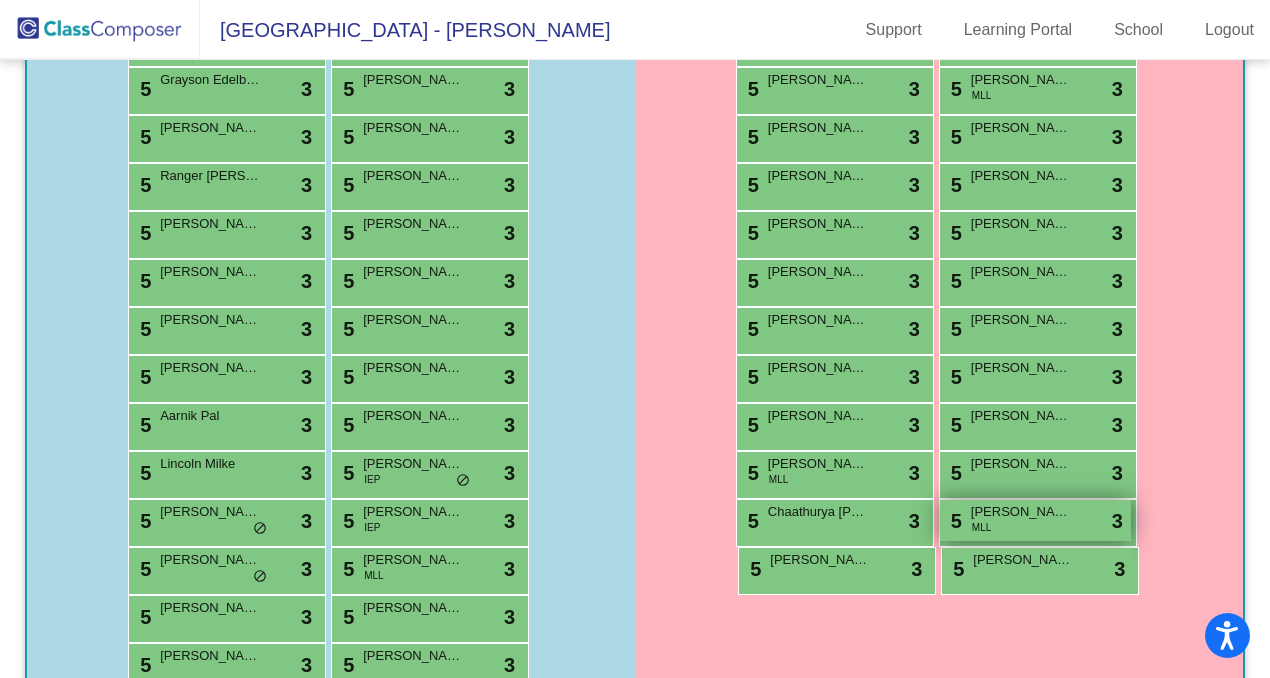 click on "5 Roohika Vuggirala MLL lock do_not_disturb_alt 3" at bounding box center [1035, 520] 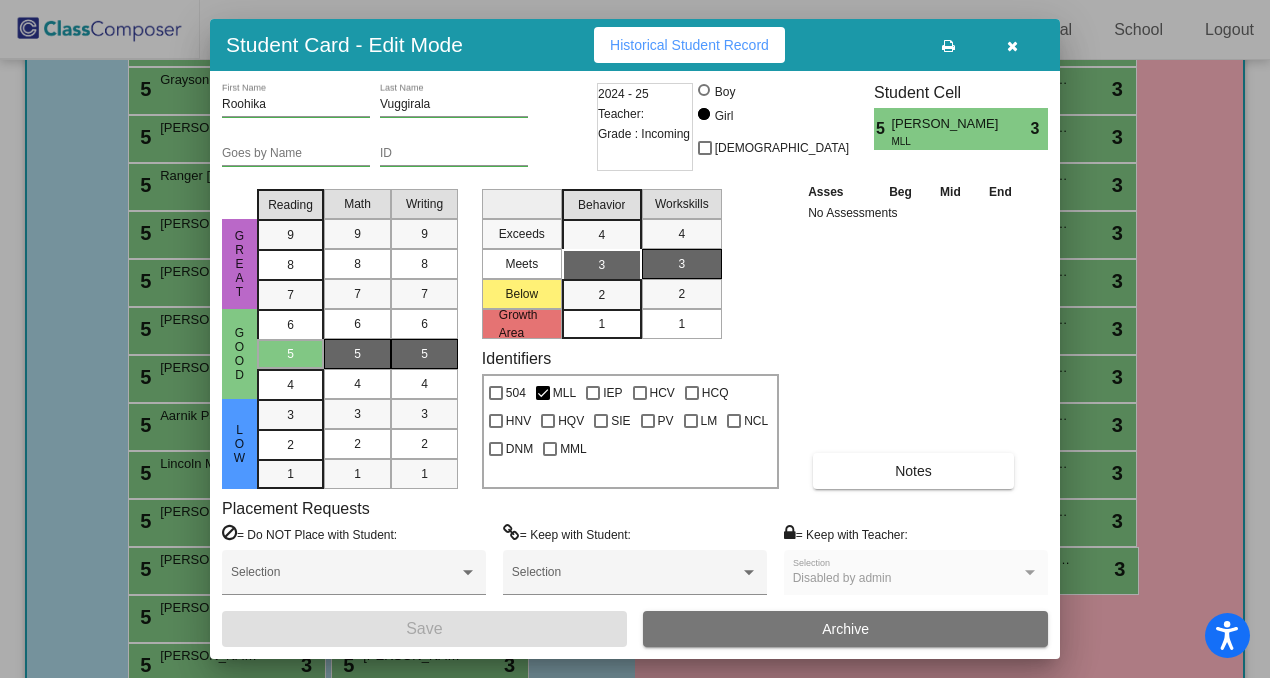 click at bounding box center (1012, 46) 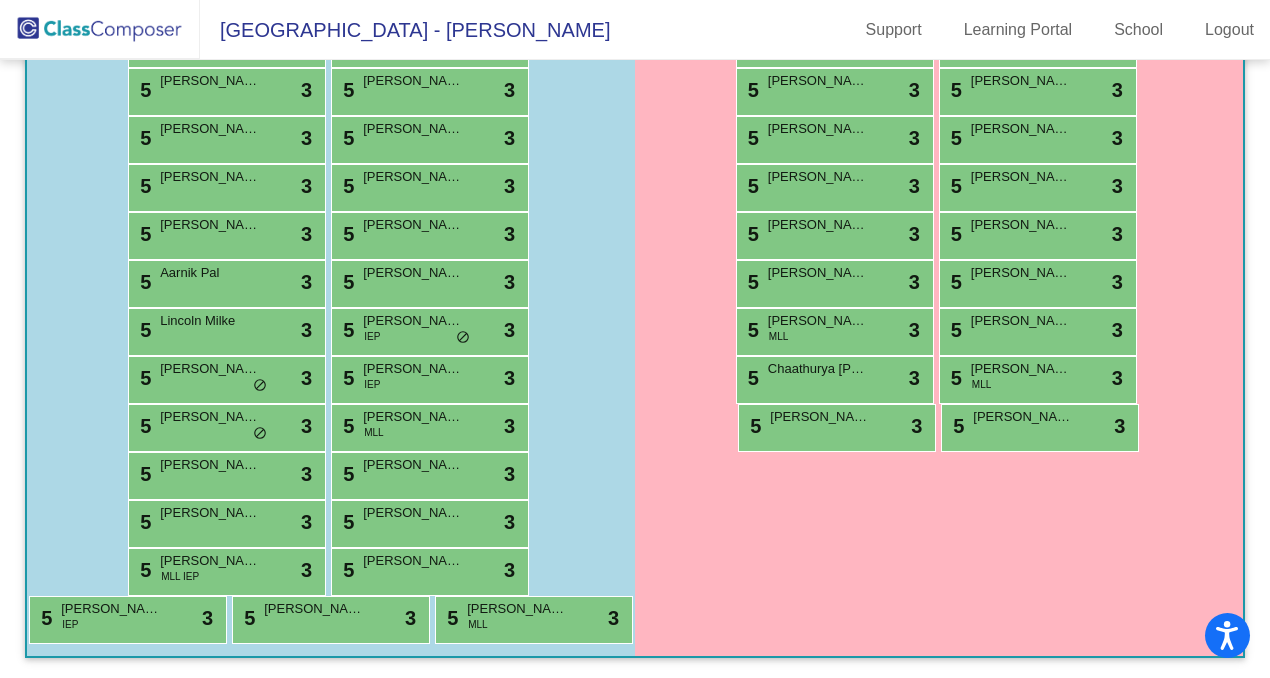 scroll, scrollTop: 599, scrollLeft: 0, axis: vertical 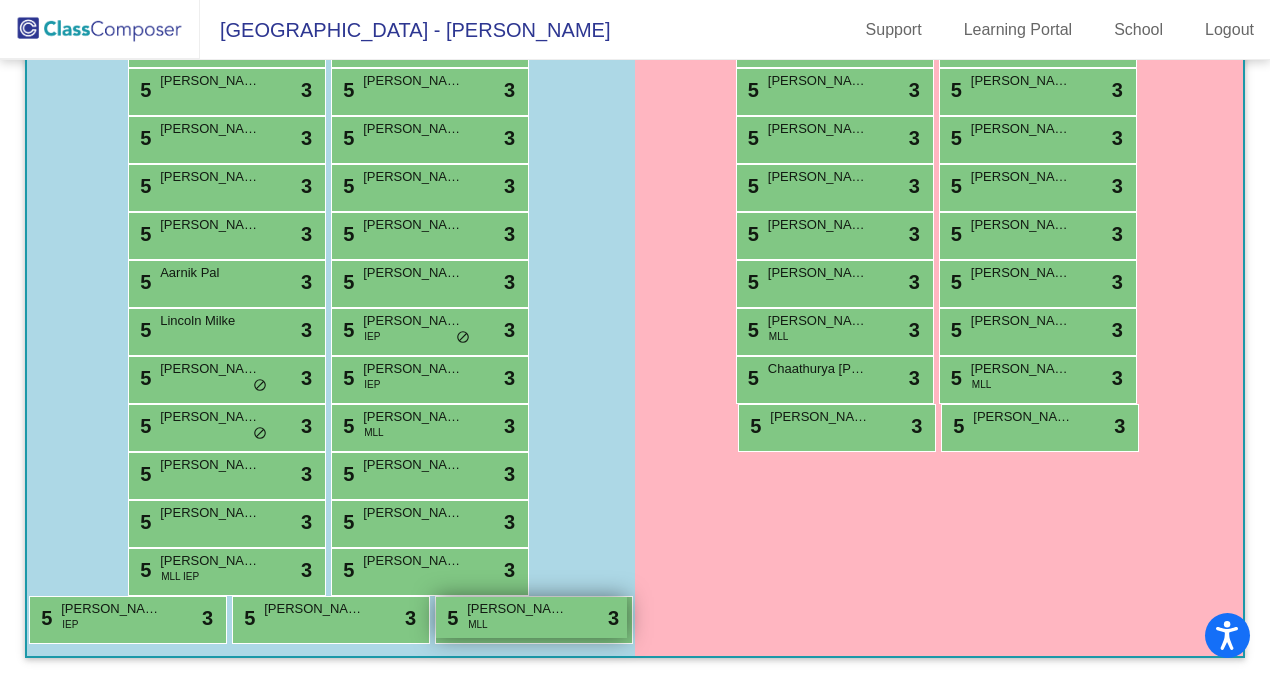 click on "[PERSON_NAME] [PERSON_NAME] Gooty" at bounding box center [517, 609] 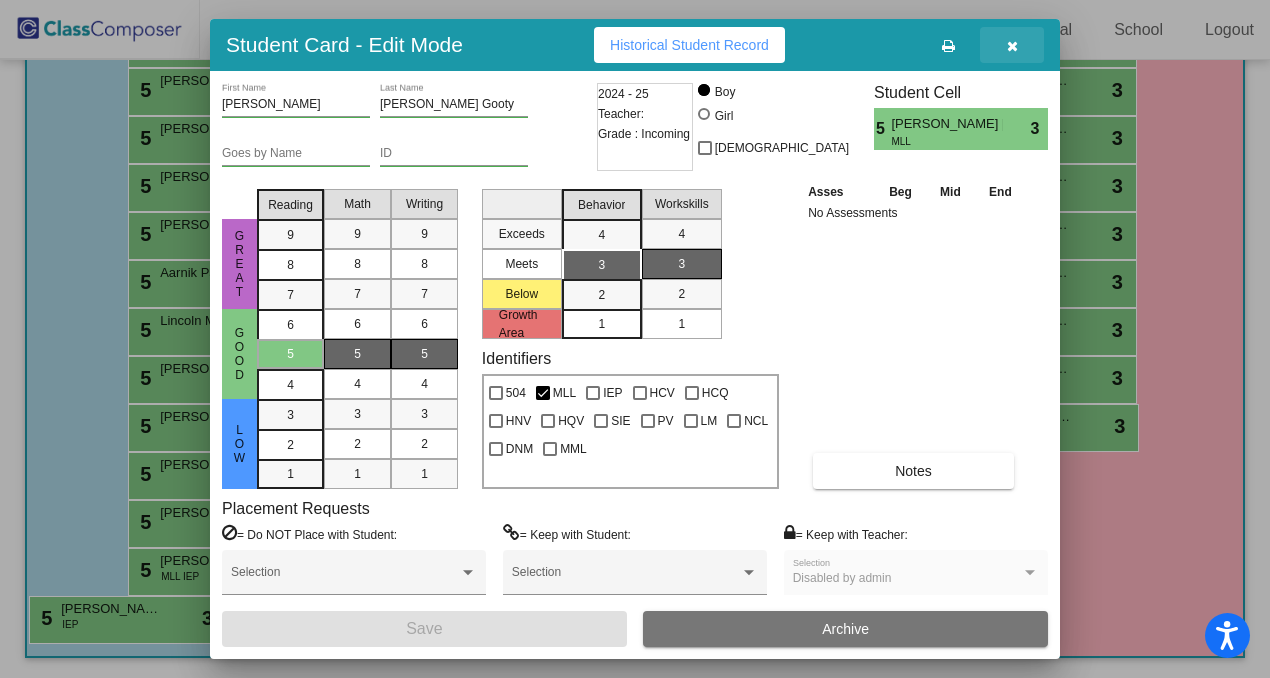 click at bounding box center [1012, 46] 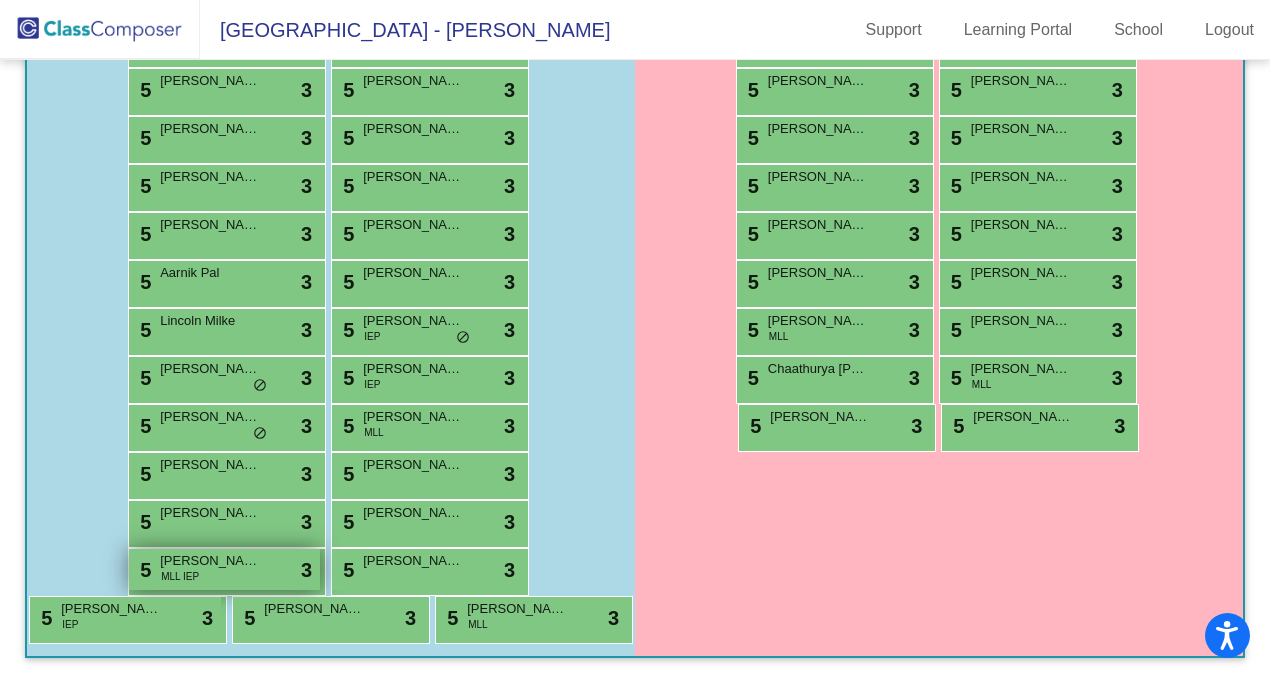 click on "MLL IEP" at bounding box center (180, 576) 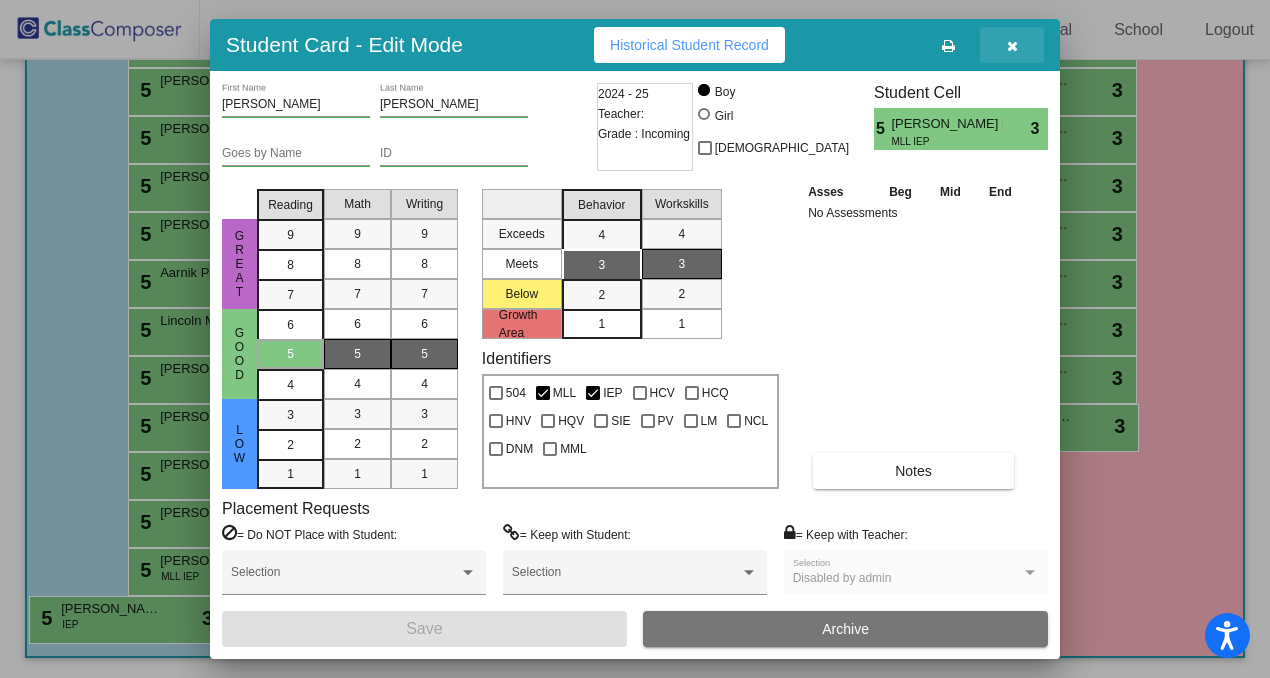 click at bounding box center [1012, 45] 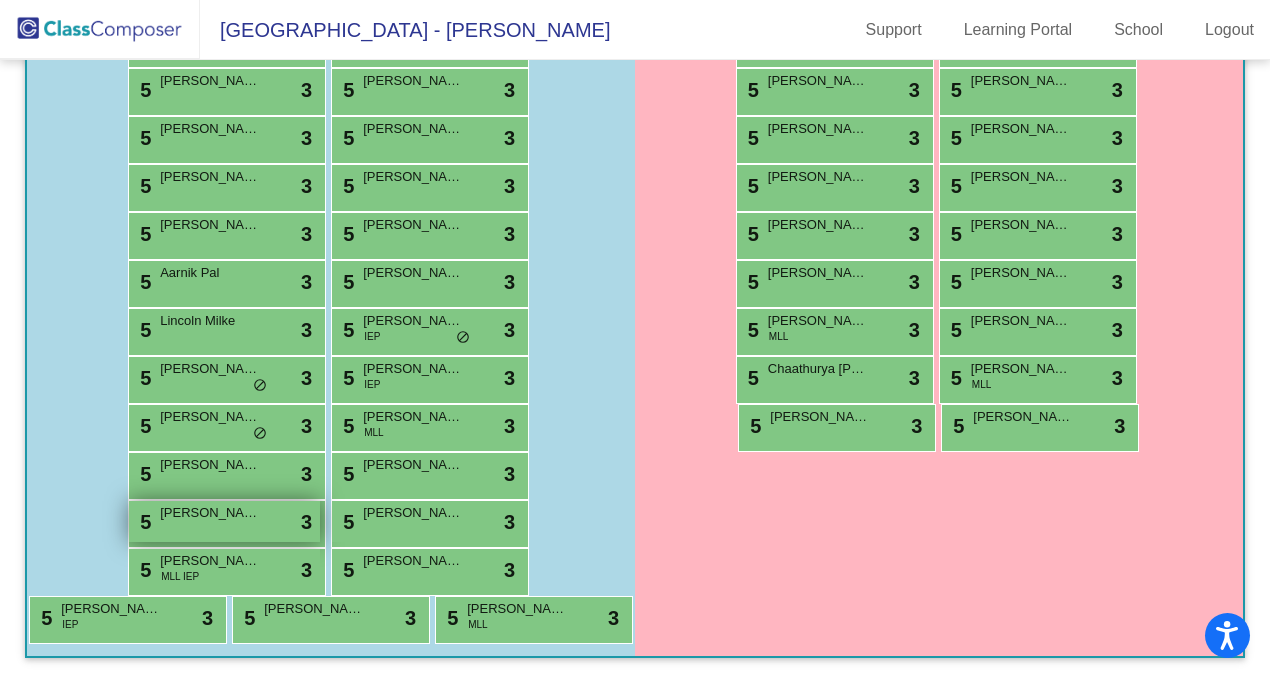 click on "5 Parker Adams-Drawsky lock do_not_disturb_alt 3" at bounding box center [224, 521] 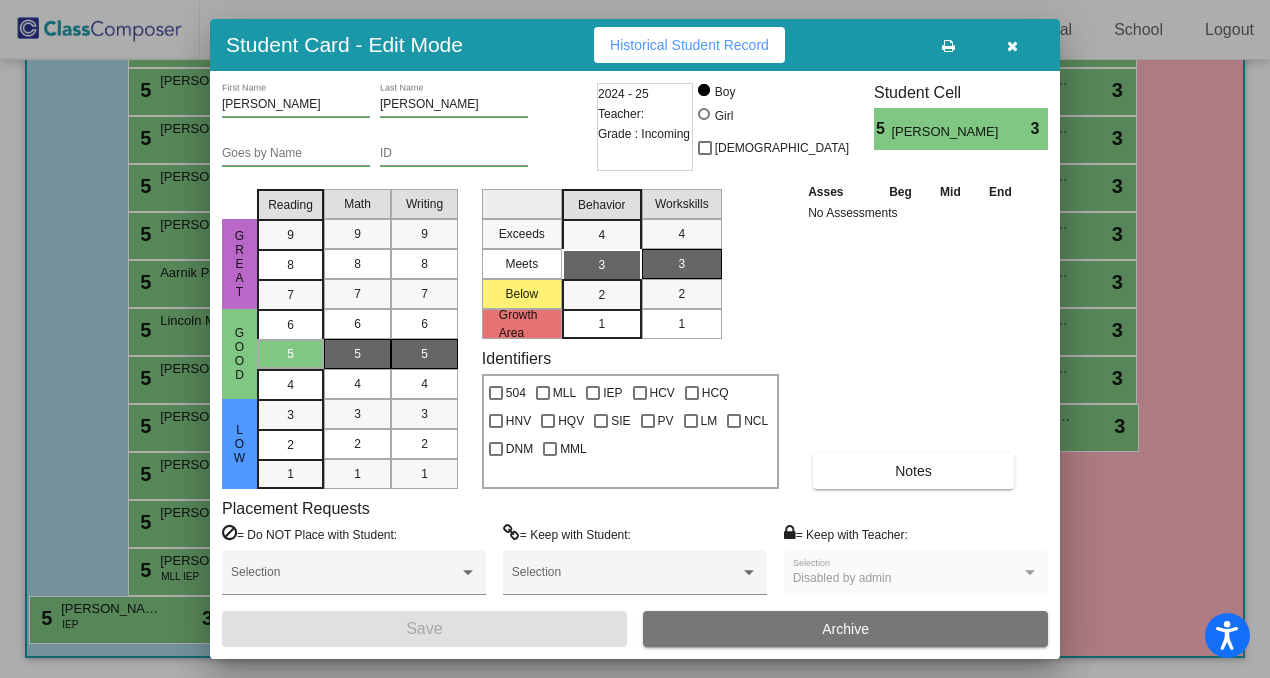 click at bounding box center [1012, 45] 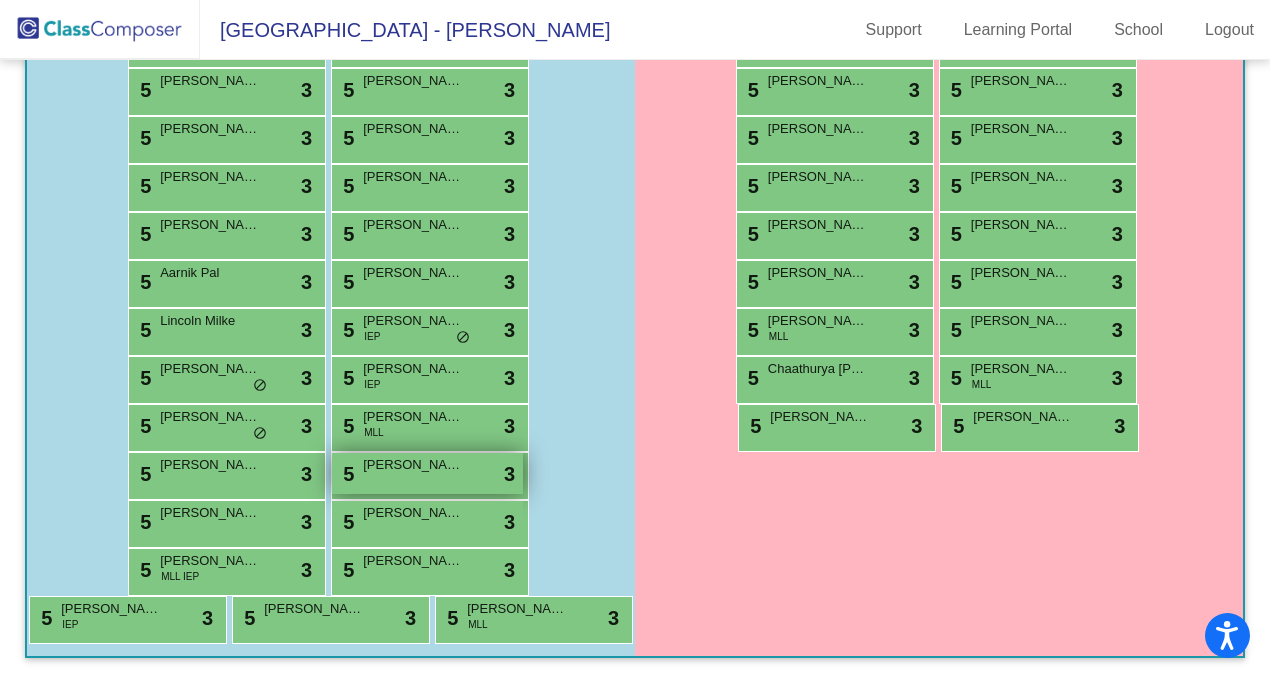 click on "5 Anderson Engstrom lock do_not_disturb_alt 3" at bounding box center [427, 473] 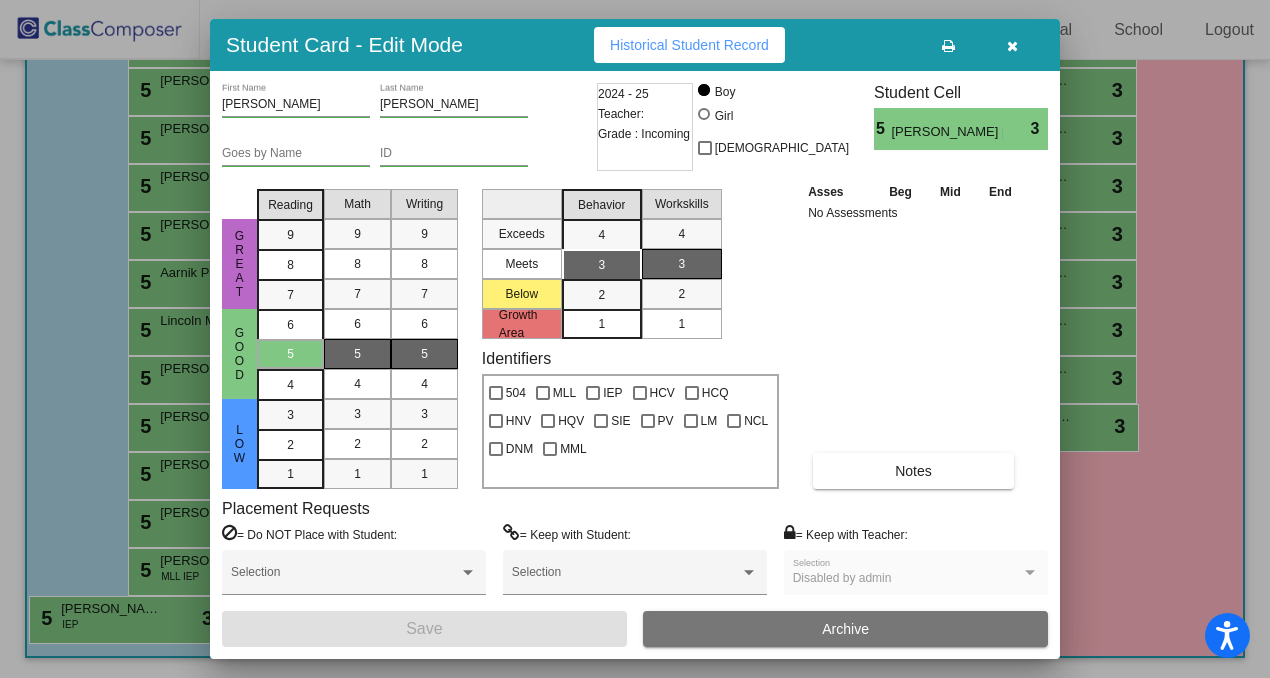 click at bounding box center [1012, 45] 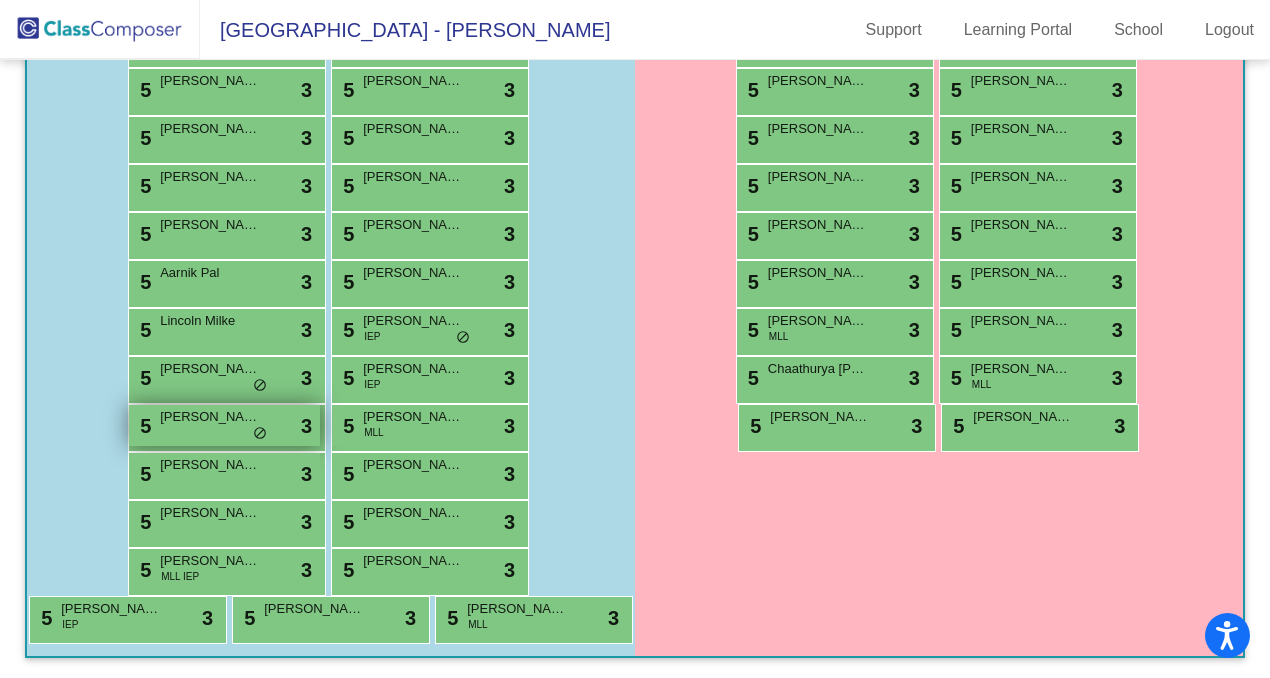 click on "[PERSON_NAME]" at bounding box center (210, 417) 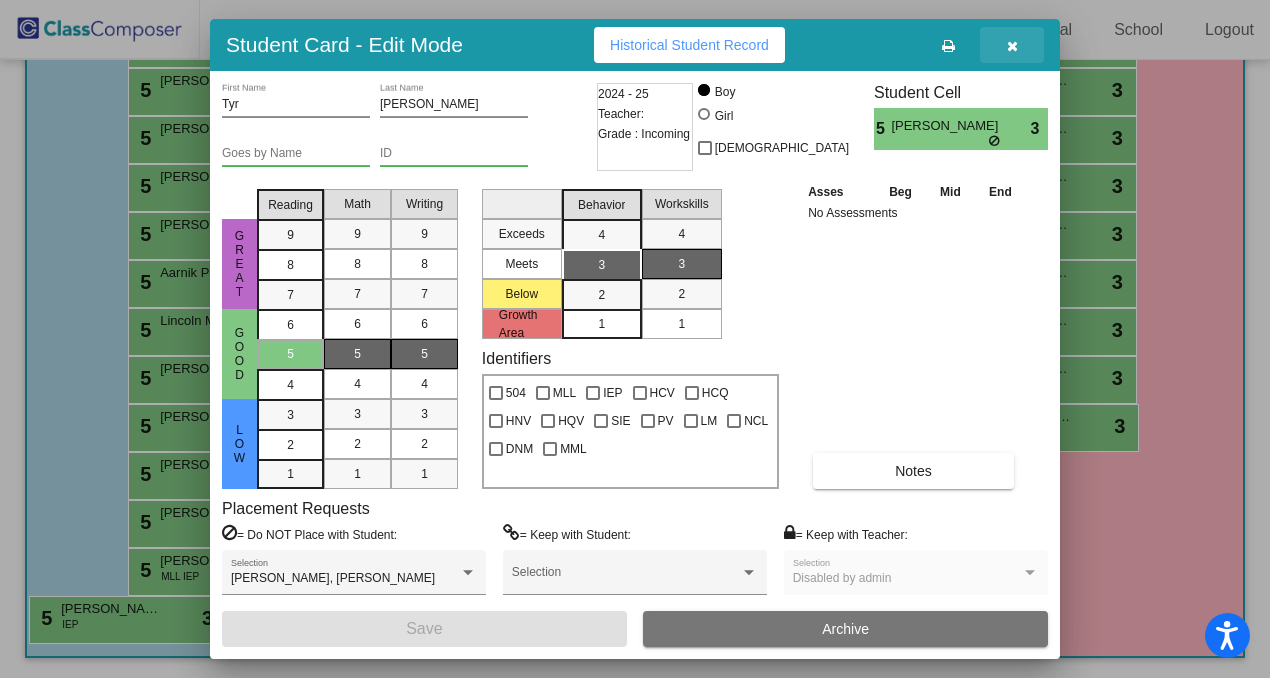 click at bounding box center [1012, 46] 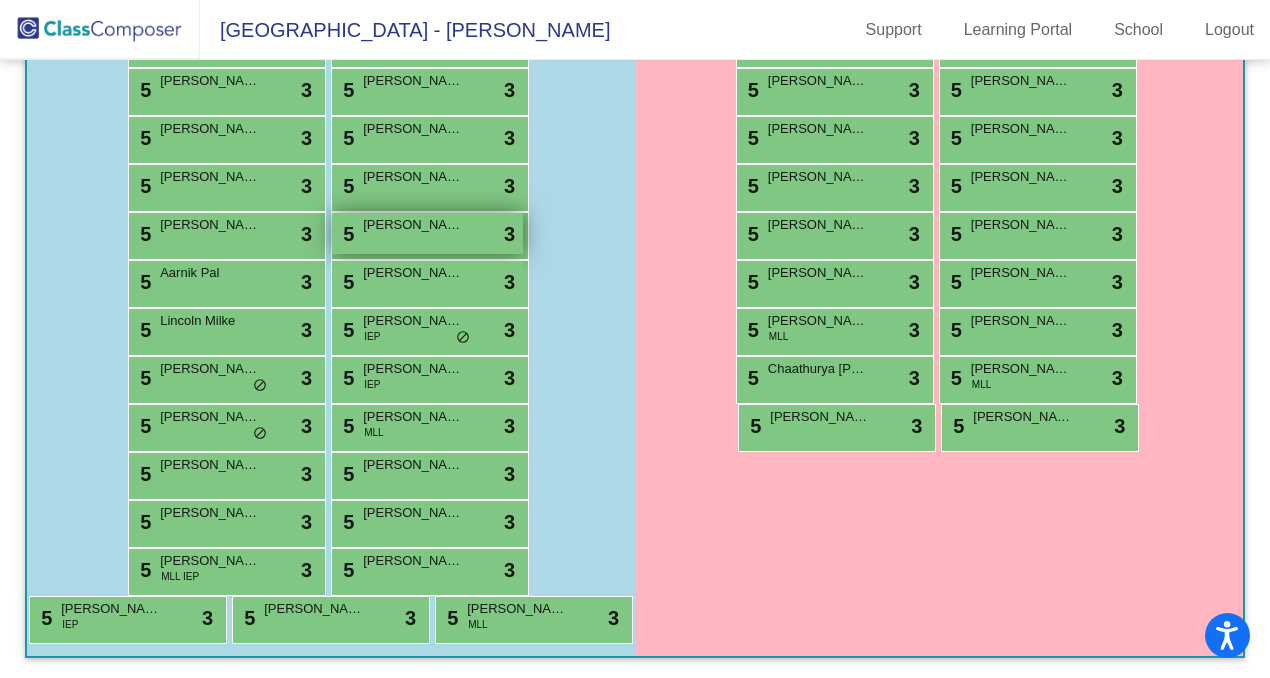 click on "5 Anders Svendsen lock do_not_disturb_alt 3" at bounding box center [427, 233] 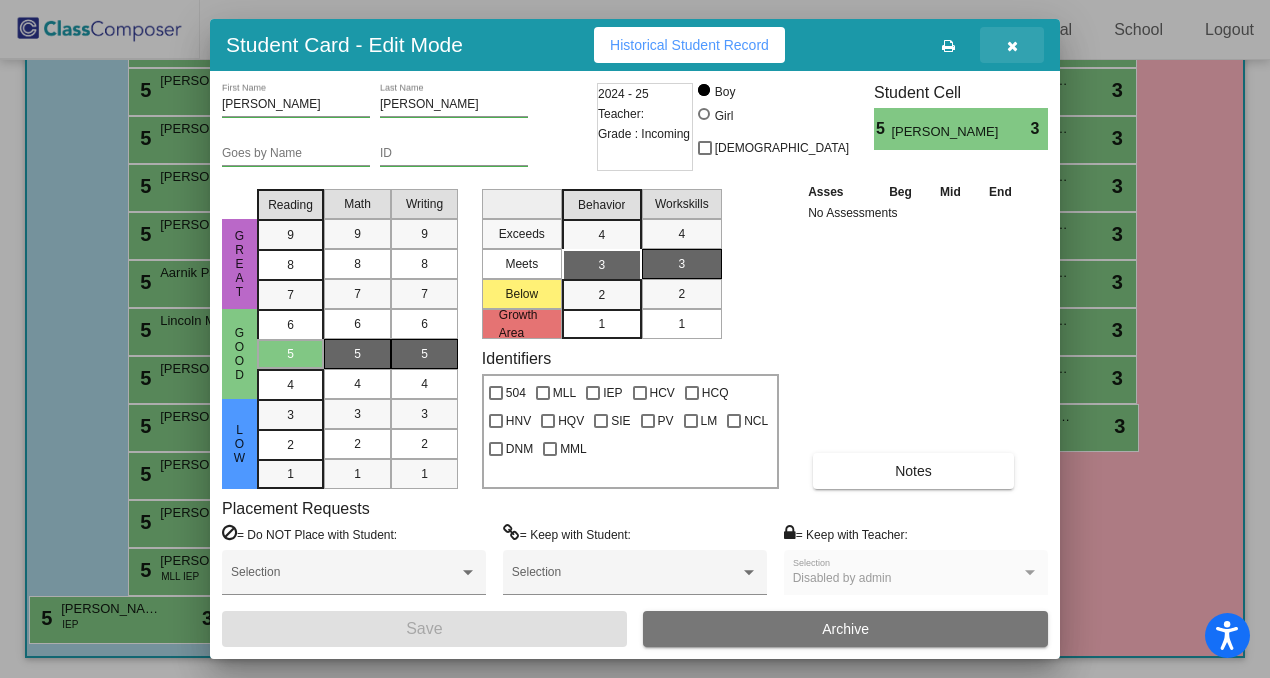 click at bounding box center [1012, 46] 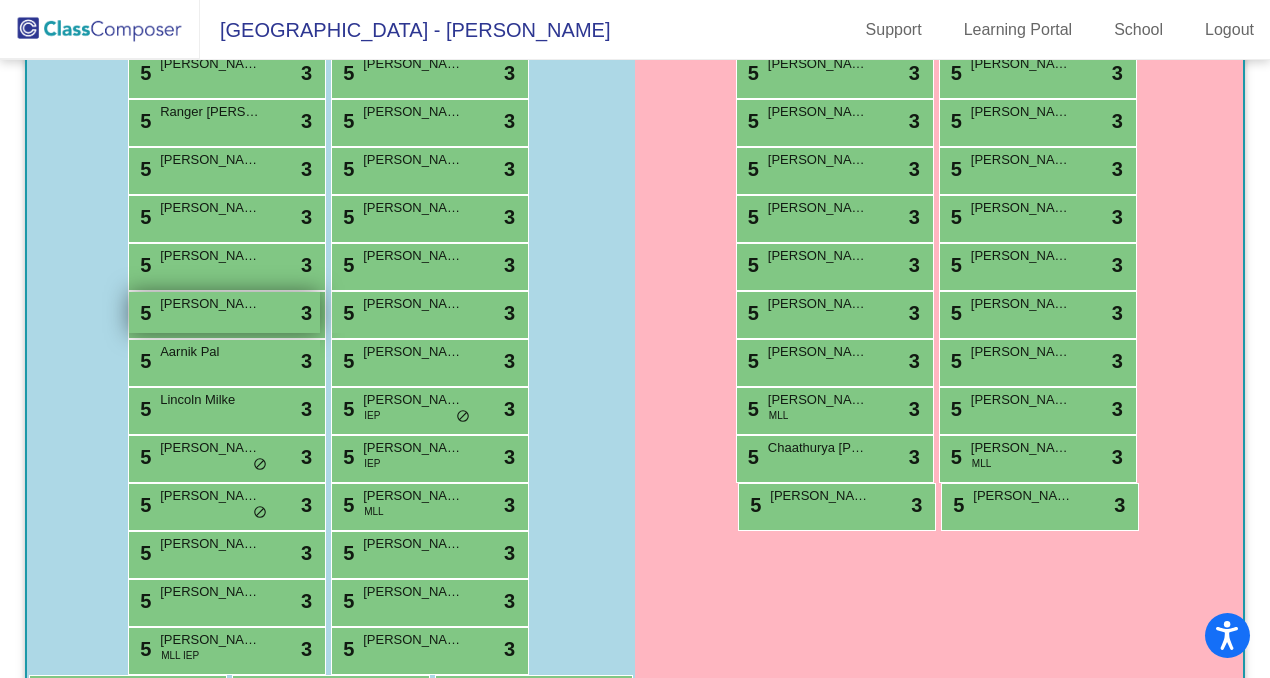 scroll, scrollTop: 466, scrollLeft: 0, axis: vertical 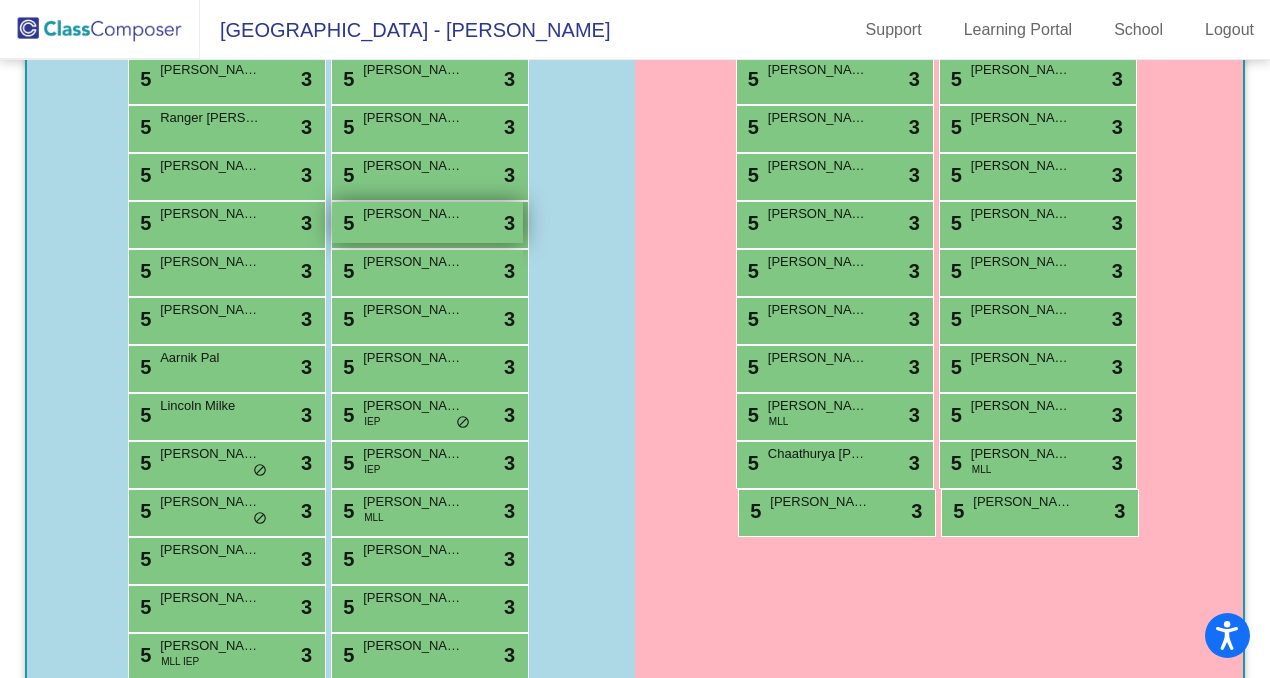 click on "5 Benjamin Ivashchenko lock do_not_disturb_alt 3" at bounding box center [427, 222] 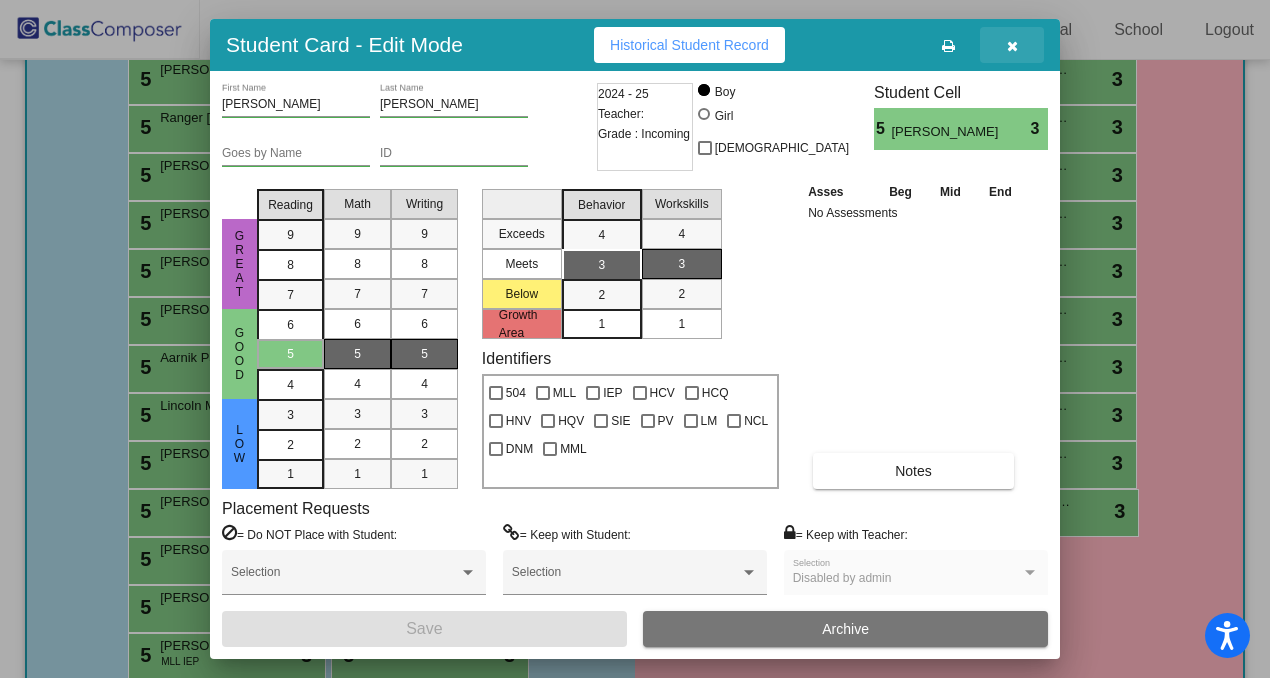click at bounding box center (1012, 46) 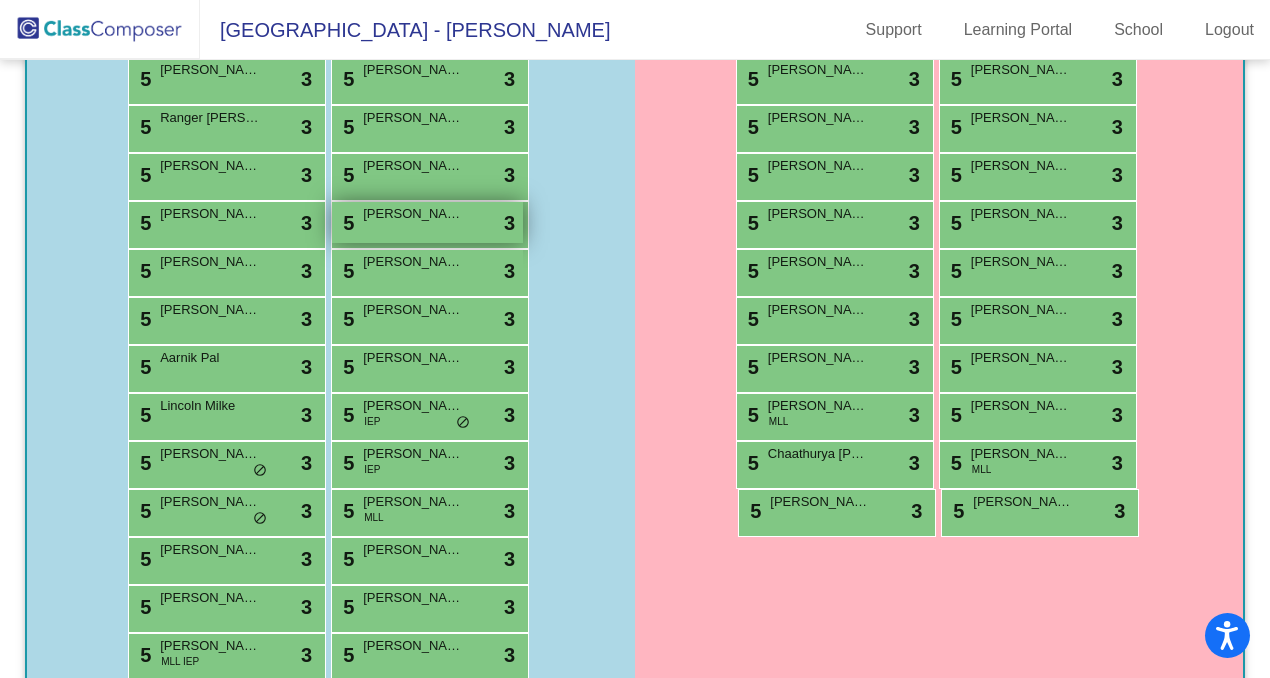 click on "5 Benjamin Ivashchenko lock do_not_disturb_alt 3" at bounding box center (427, 222) 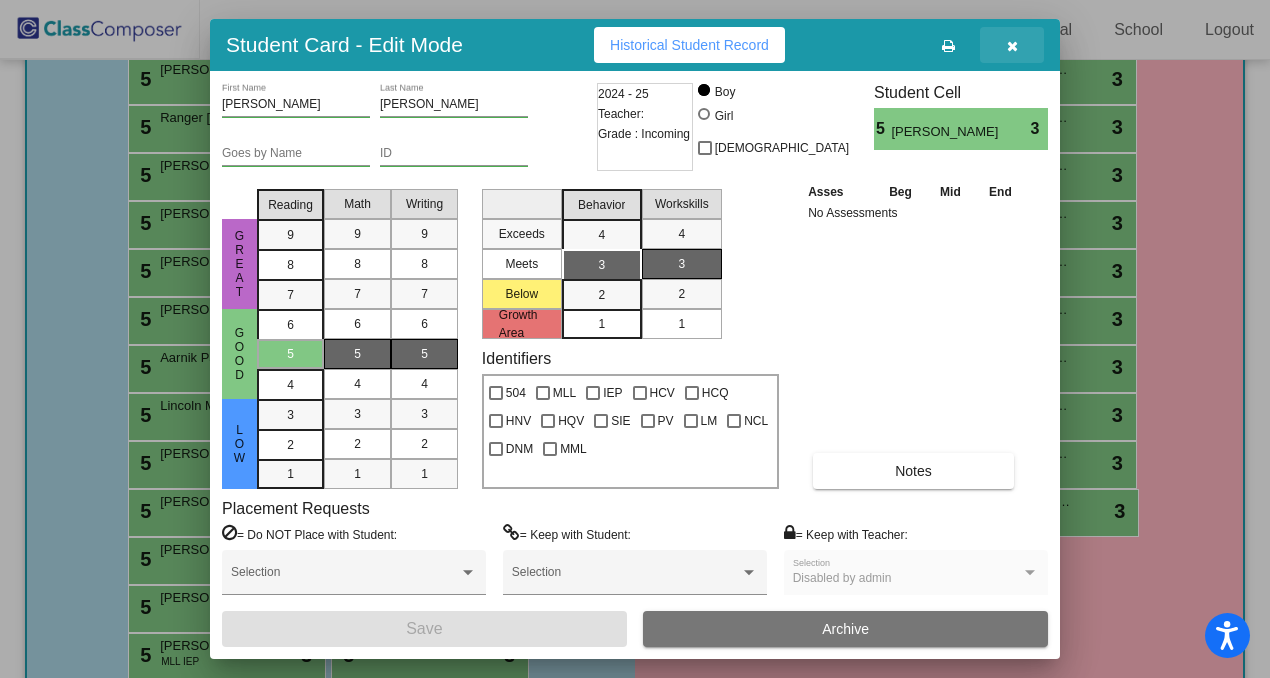 click at bounding box center [1012, 45] 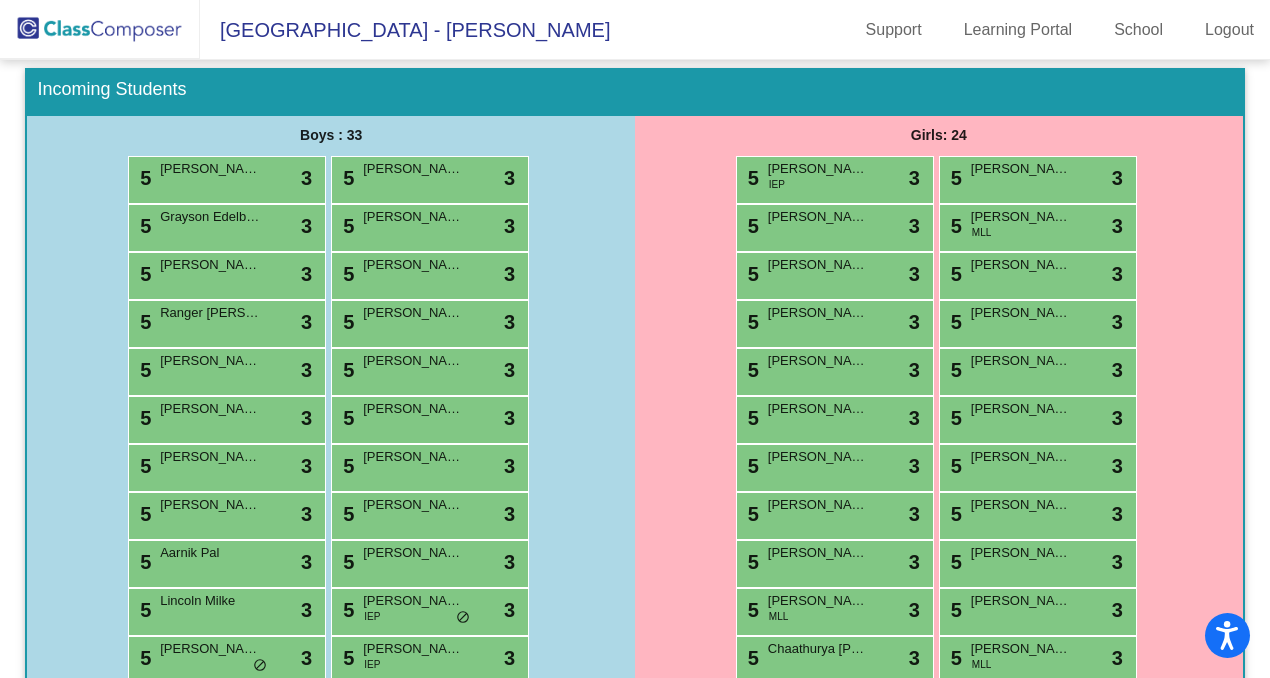 scroll, scrollTop: 0, scrollLeft: 0, axis: both 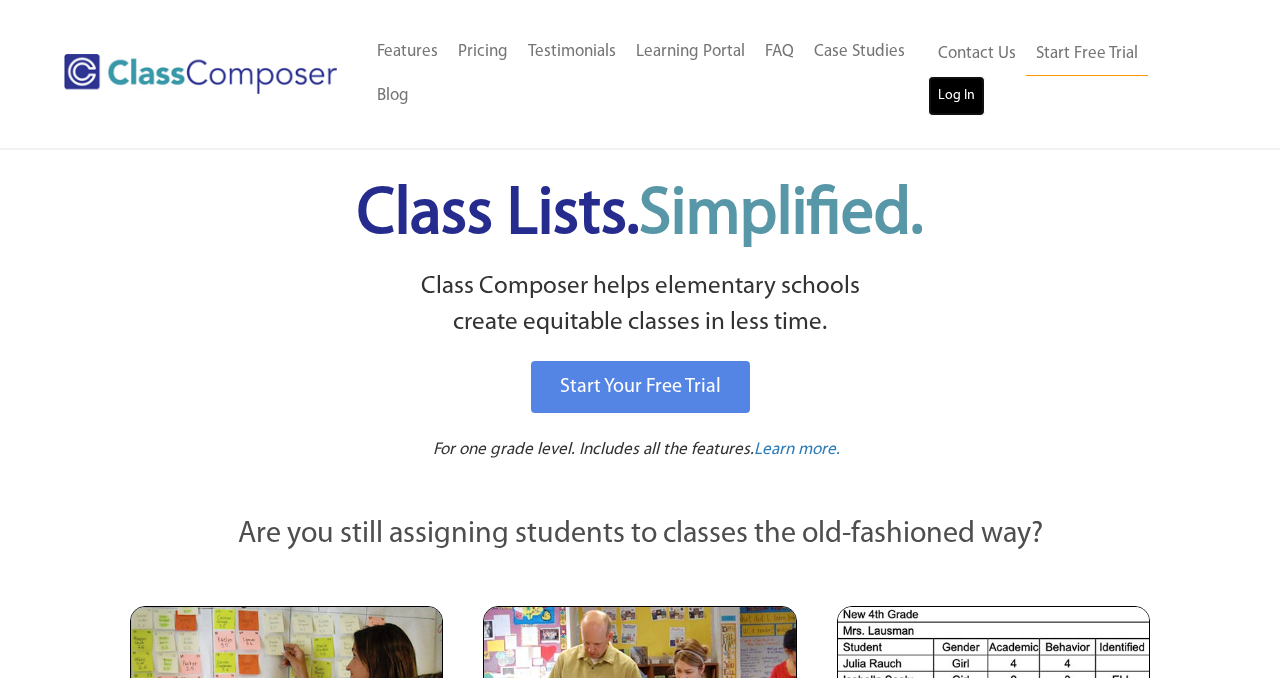 click on "Log In" at bounding box center (956, 96) 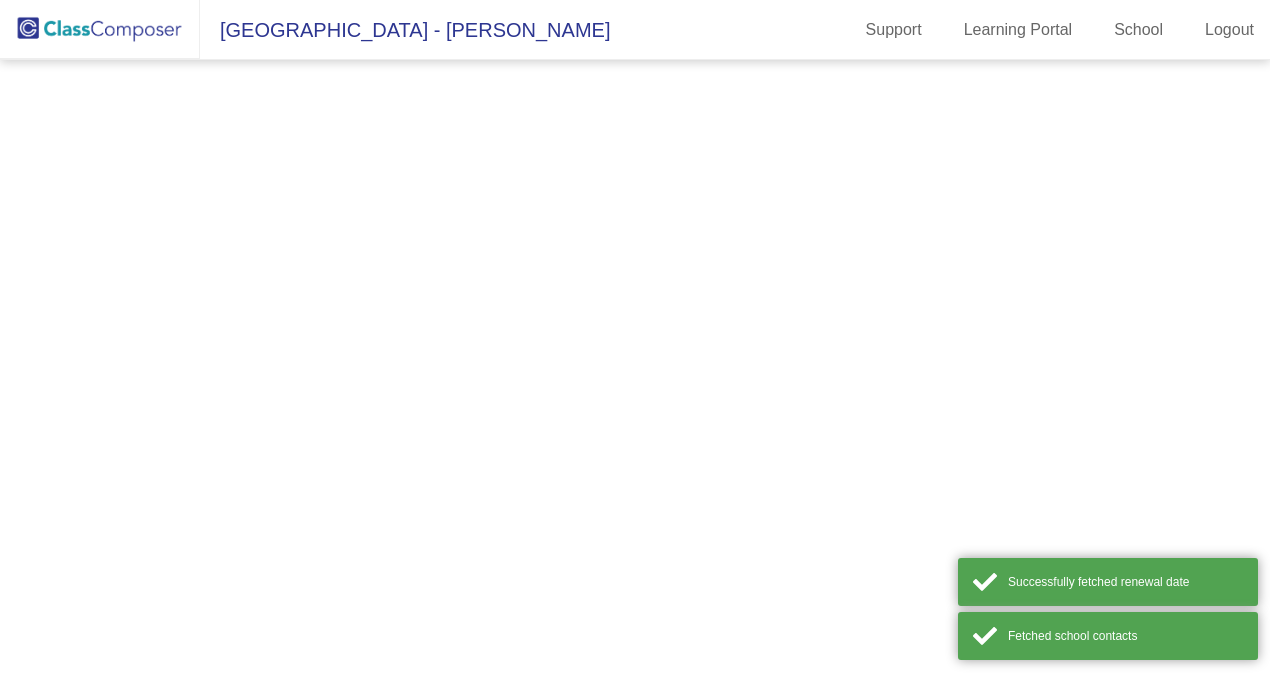 scroll, scrollTop: 0, scrollLeft: 0, axis: both 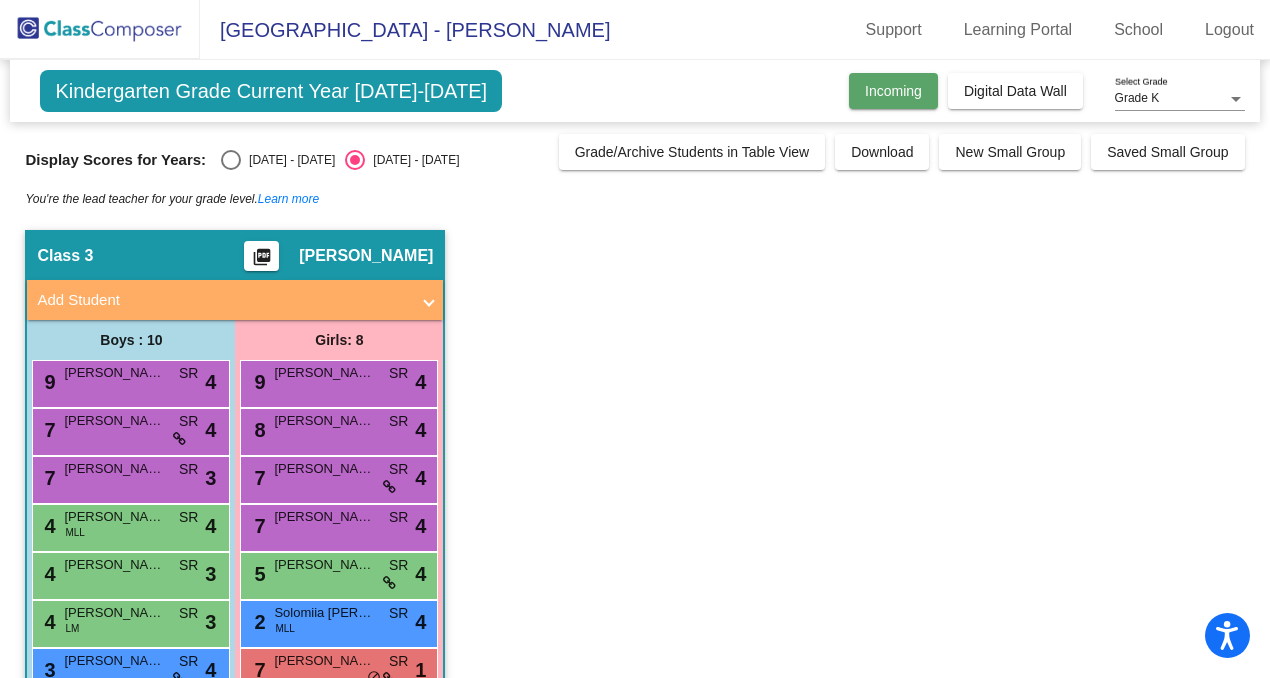 click on "Incoming" 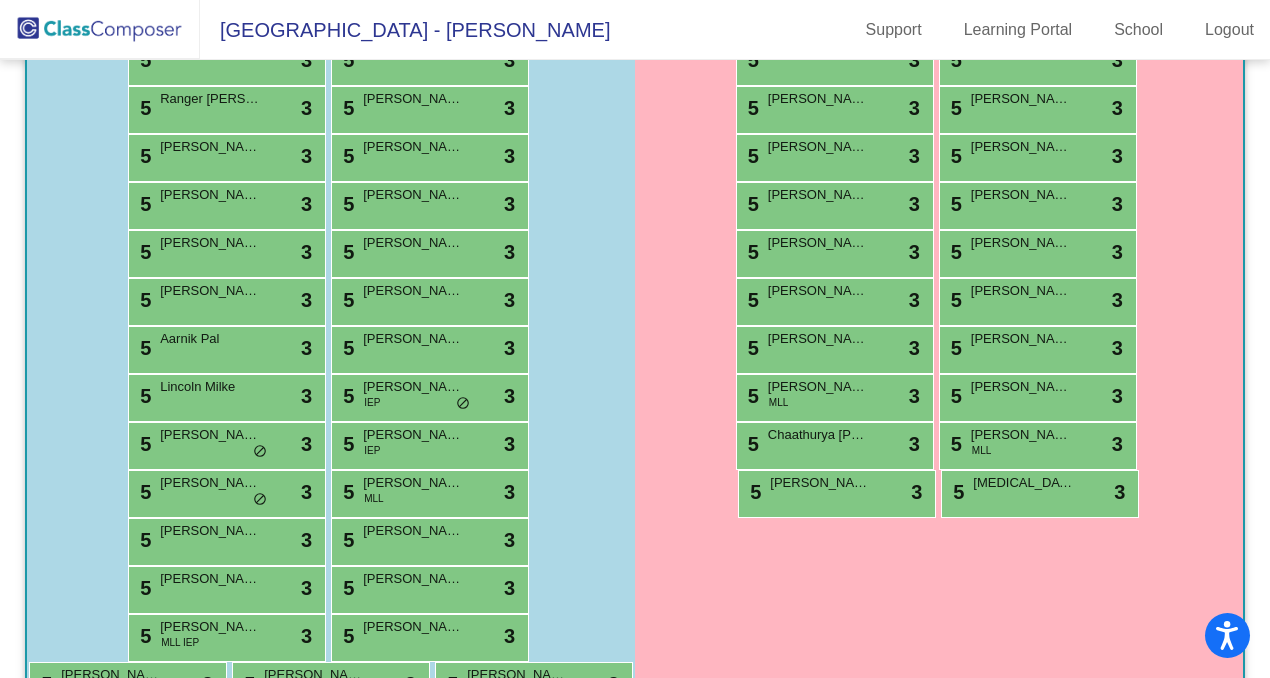 scroll, scrollTop: 599, scrollLeft: 0, axis: vertical 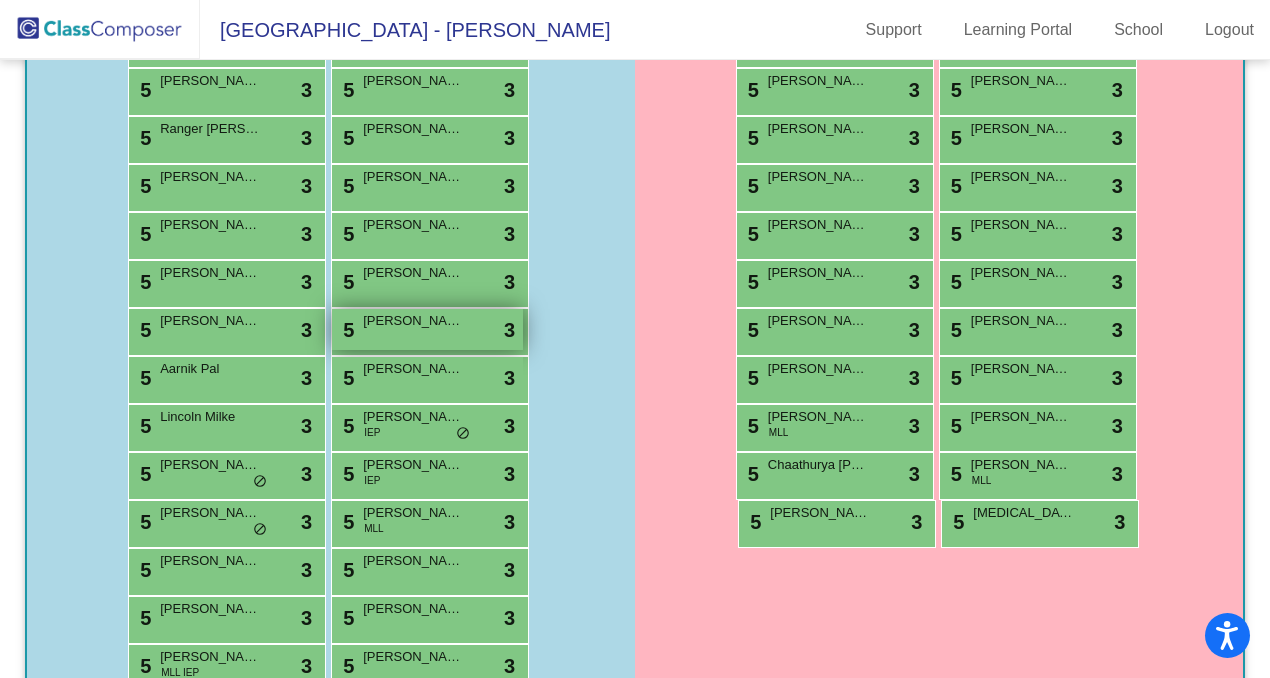click on "[PERSON_NAME]" at bounding box center [413, 321] 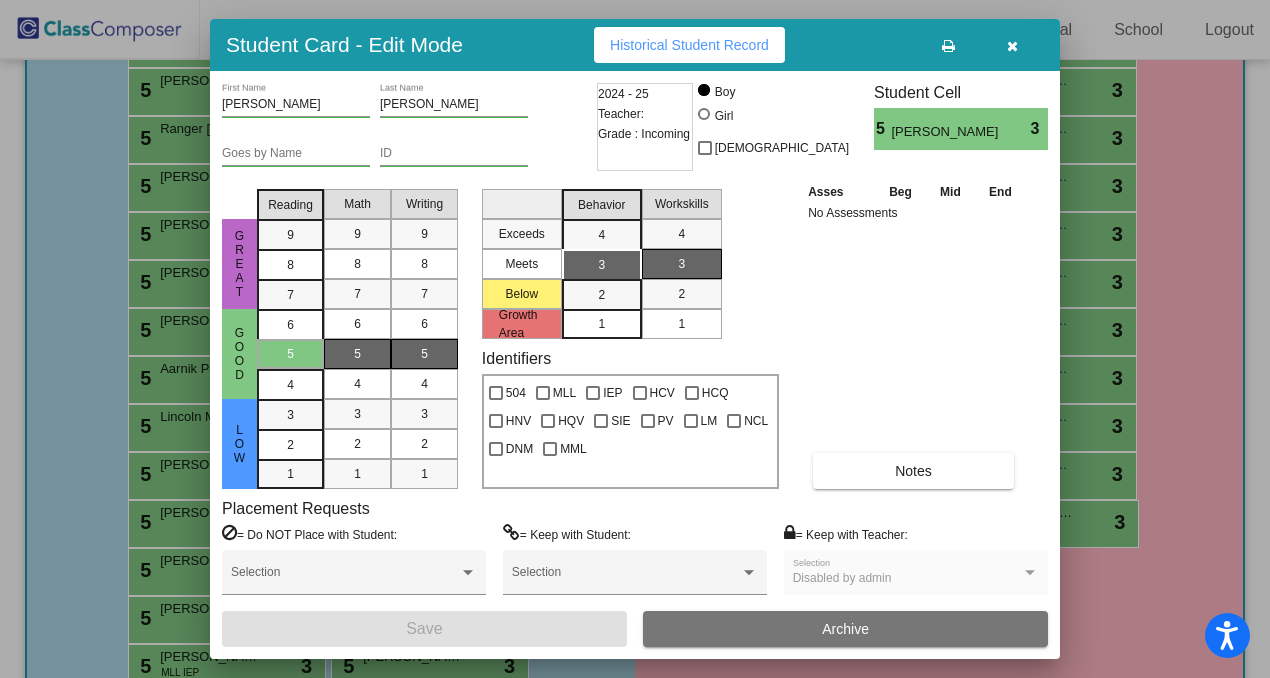 click at bounding box center [1012, 46] 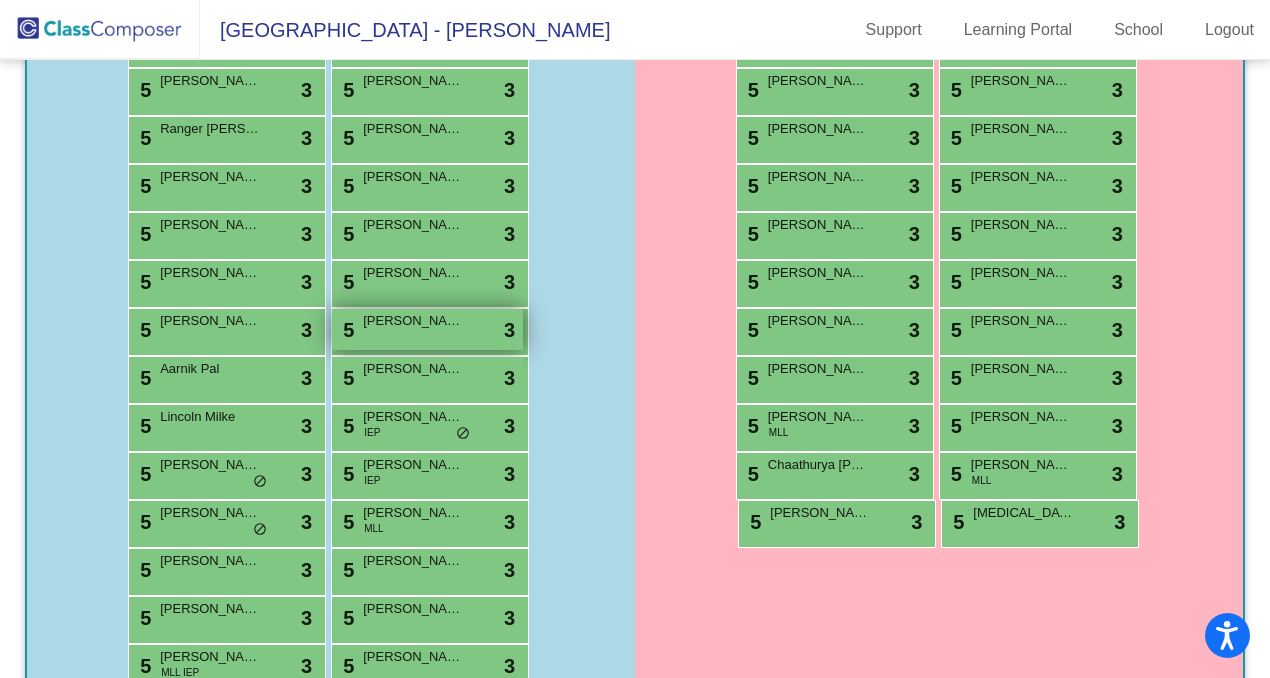 click on "[PERSON_NAME]" at bounding box center (413, 321) 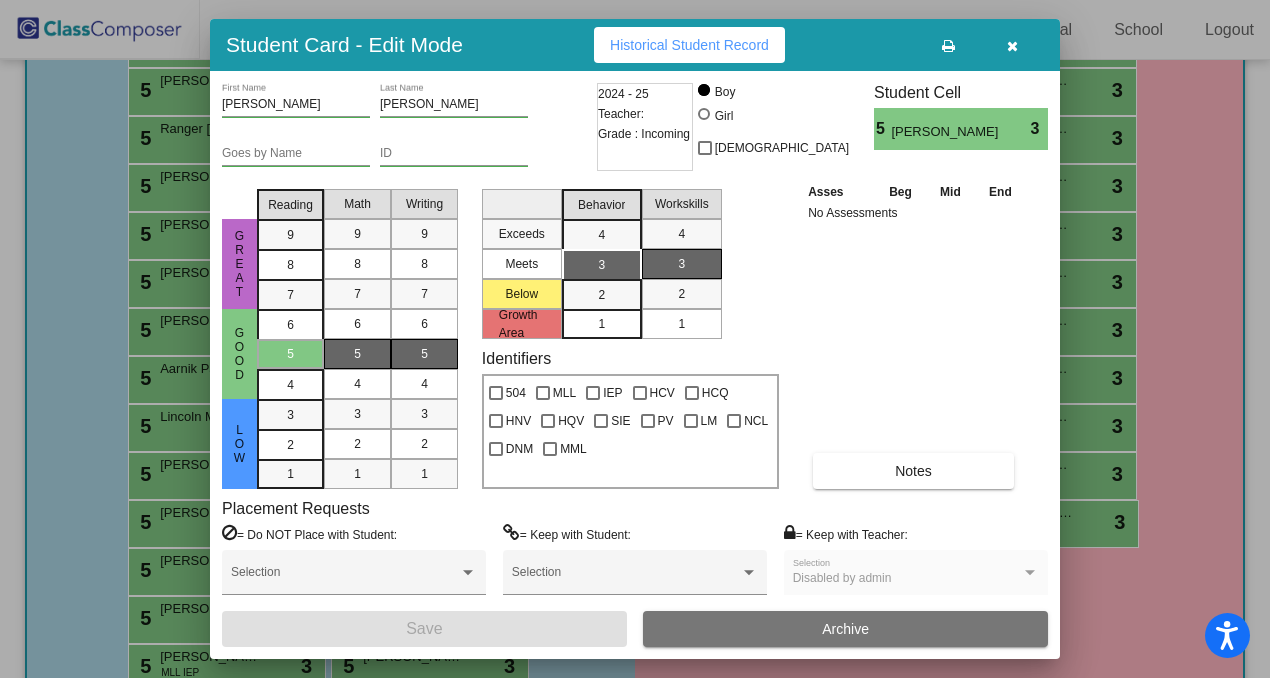 click at bounding box center [1012, 46] 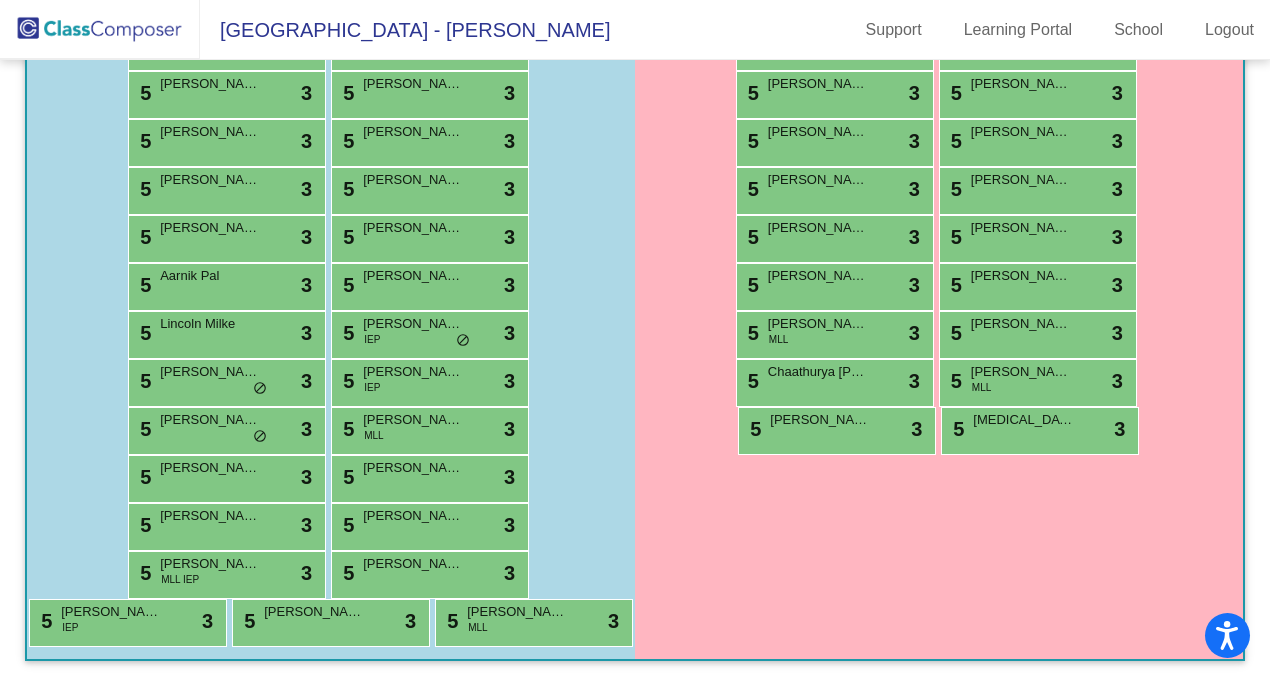 scroll, scrollTop: 599, scrollLeft: 0, axis: vertical 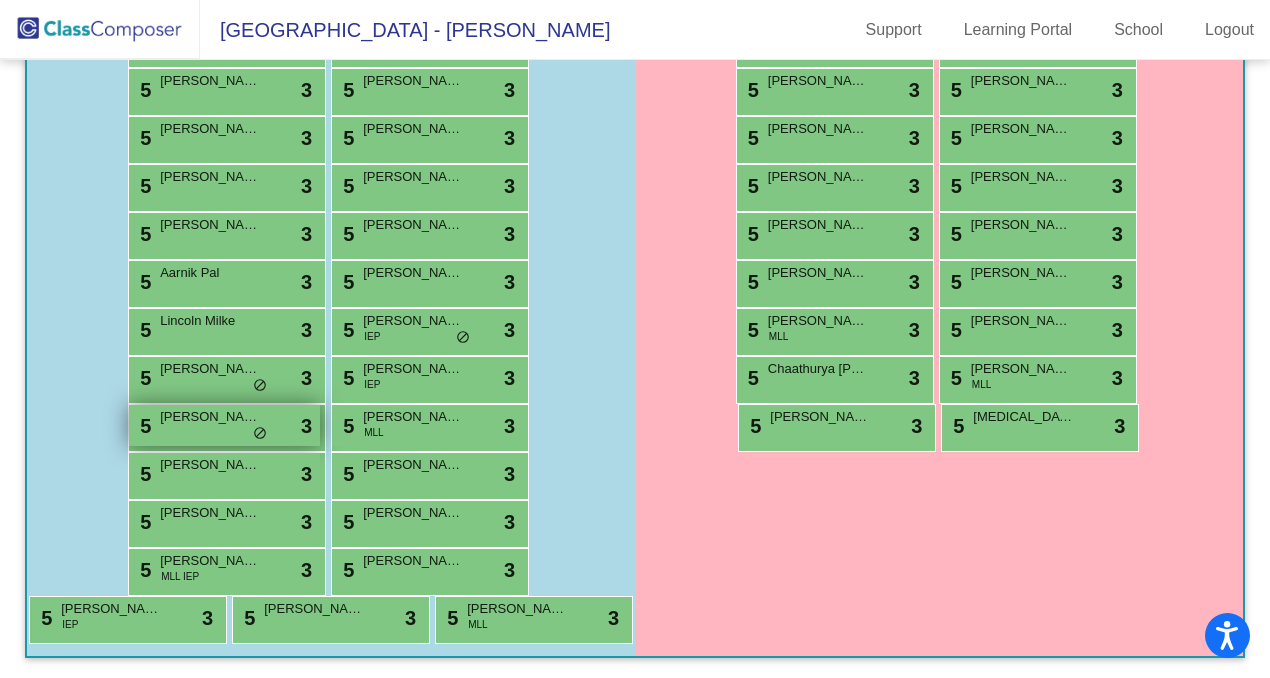click on "[PERSON_NAME]" at bounding box center (210, 417) 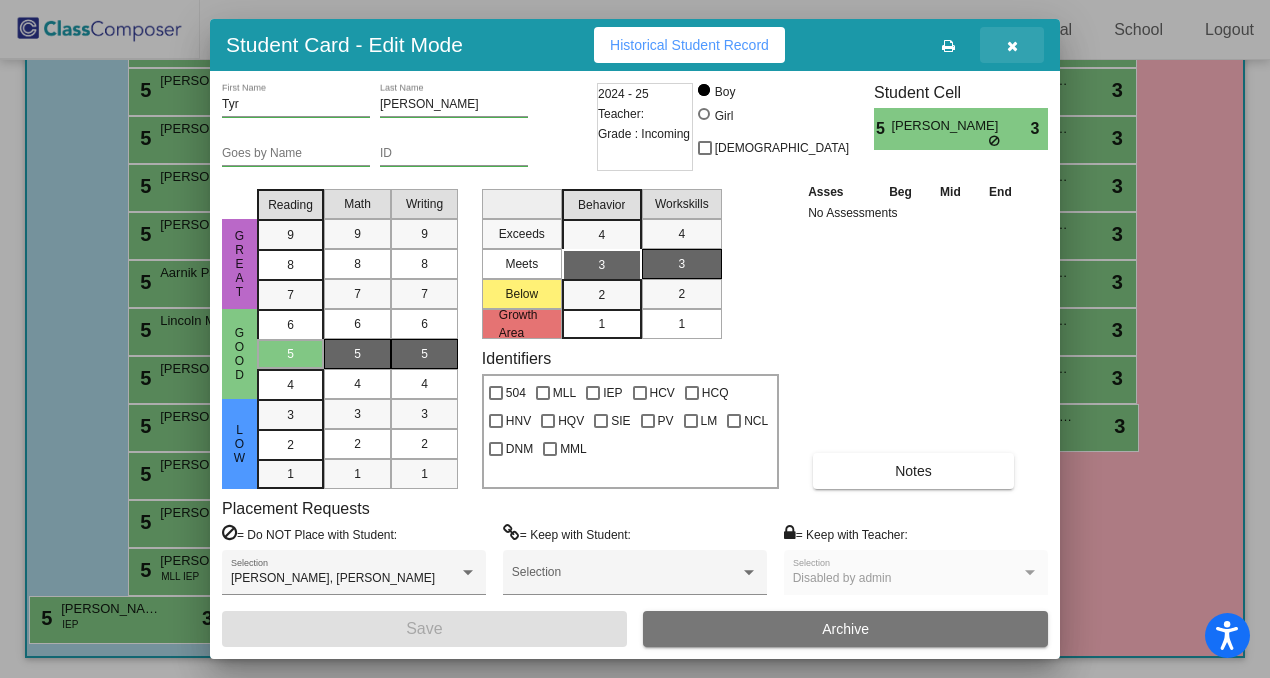 click at bounding box center [1012, 45] 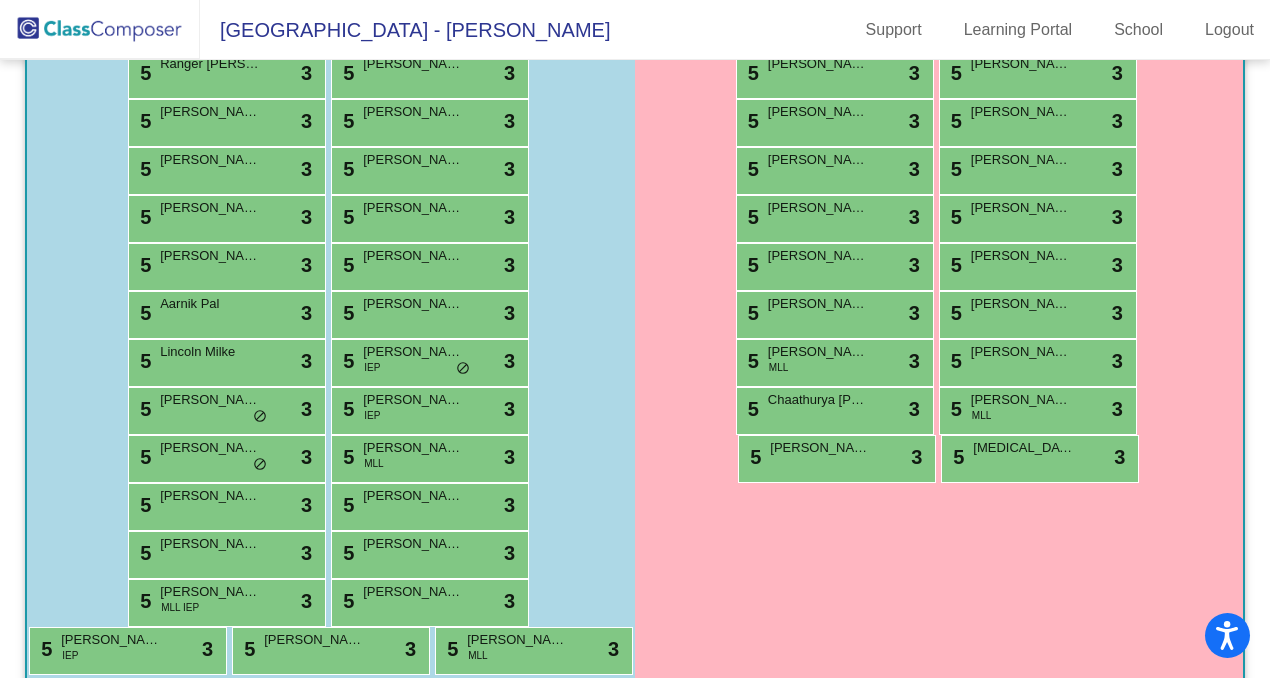 scroll, scrollTop: 599, scrollLeft: 0, axis: vertical 